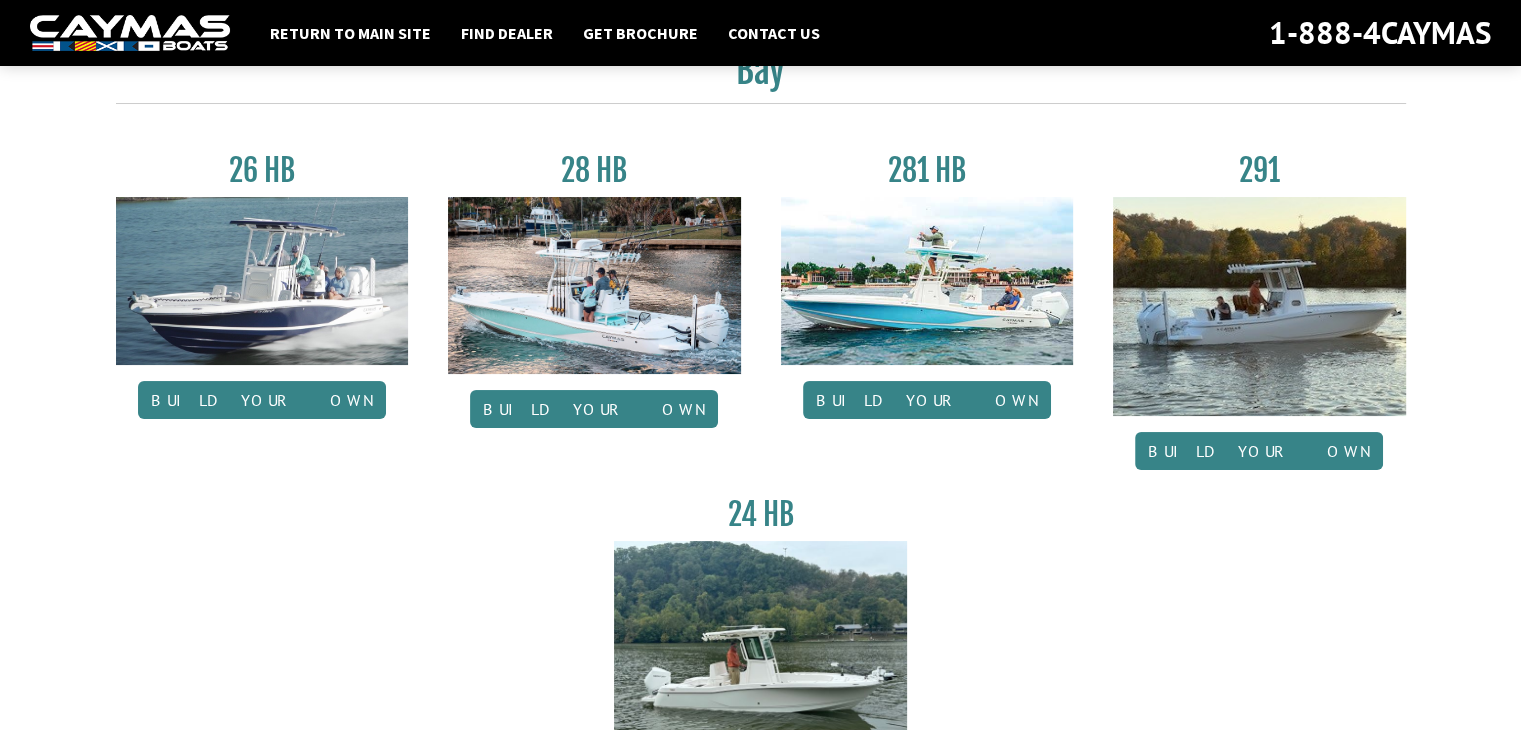 scroll, scrollTop: 88, scrollLeft: 0, axis: vertical 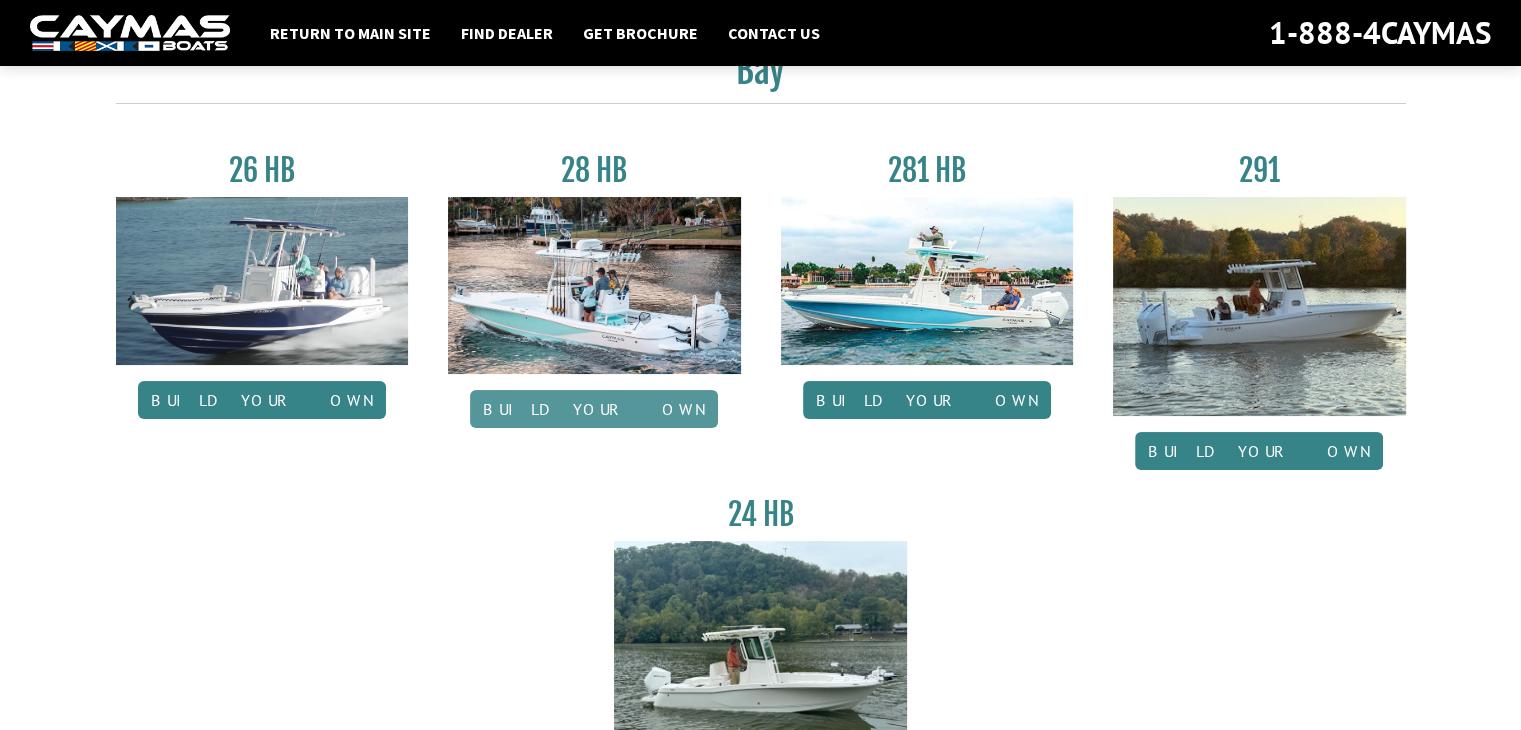 click on "Build your own" at bounding box center (594, 409) 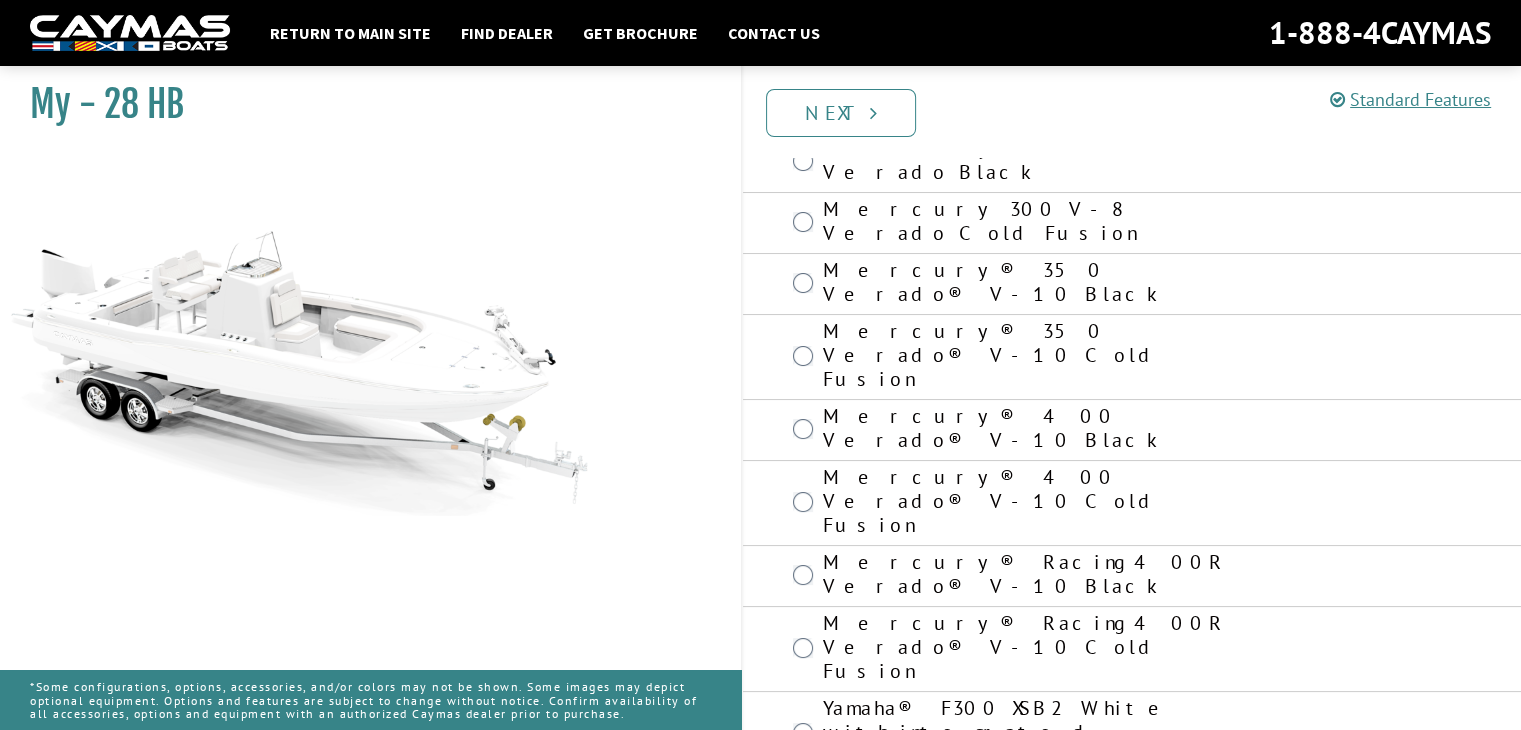 scroll, scrollTop: 111, scrollLeft: 0, axis: vertical 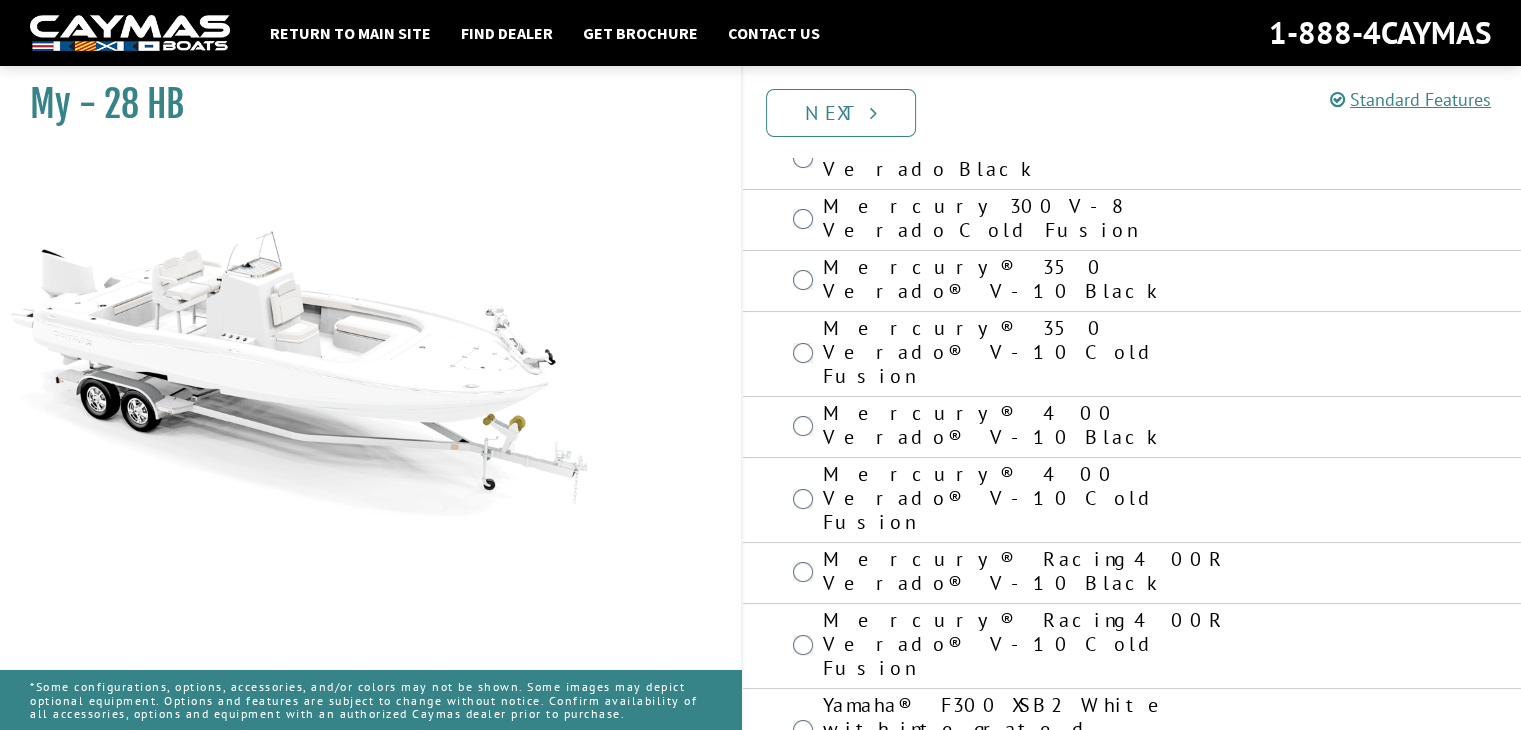click on "Yamaha® 450 XTO White" at bounding box center [1032, 879] 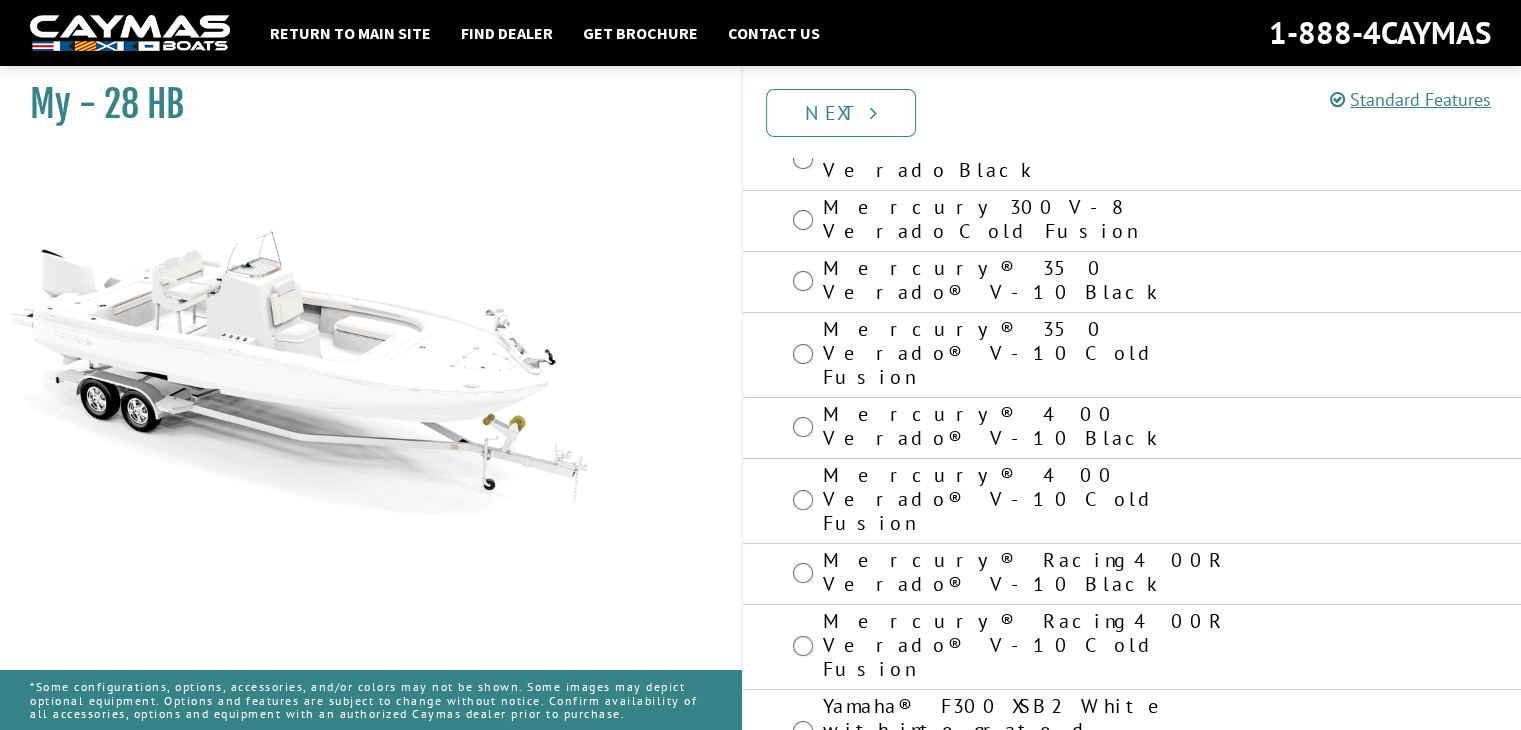click on "Mercury® Racing 400R Verado® V-10 Cold Fusion" at bounding box center (1032, 647) 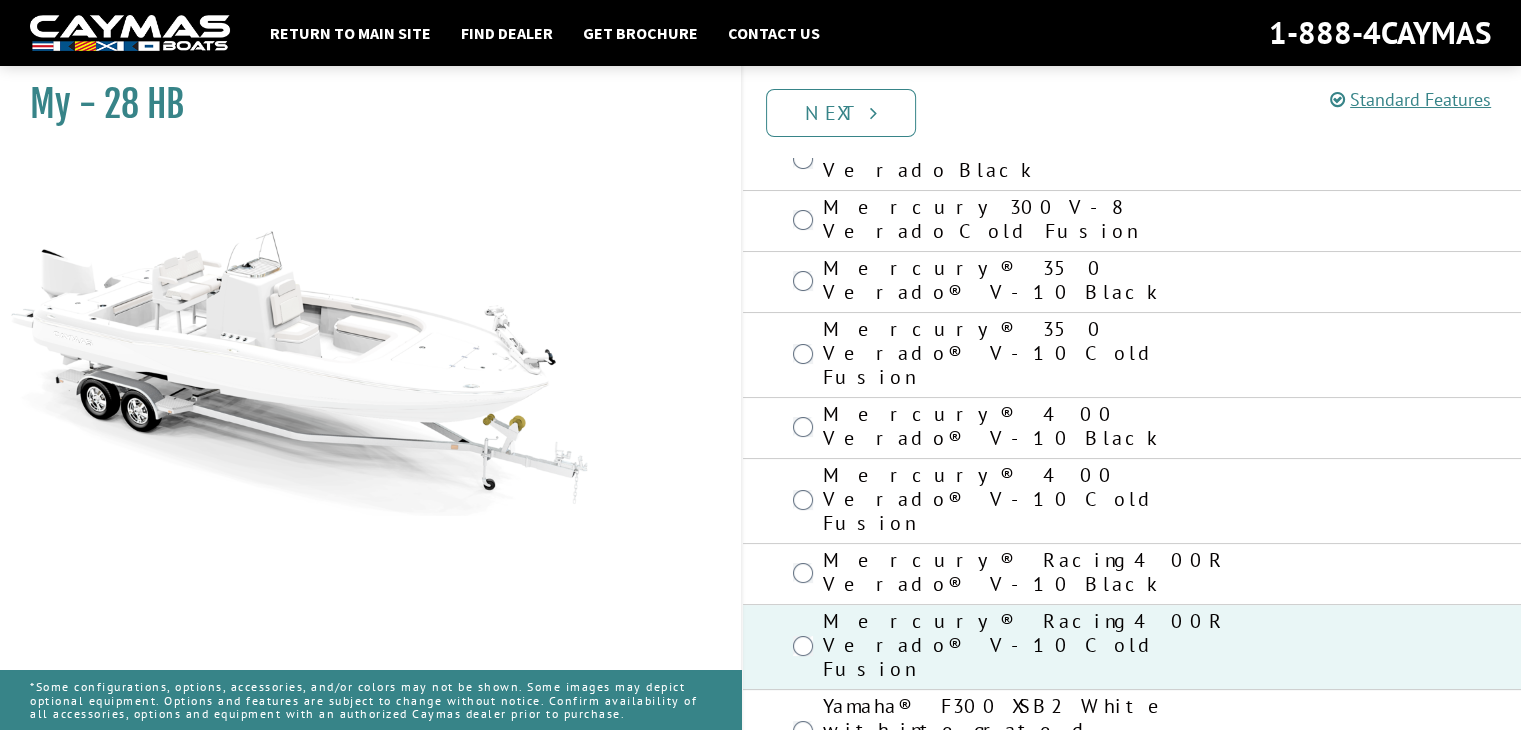 scroll, scrollTop: 111, scrollLeft: 0, axis: vertical 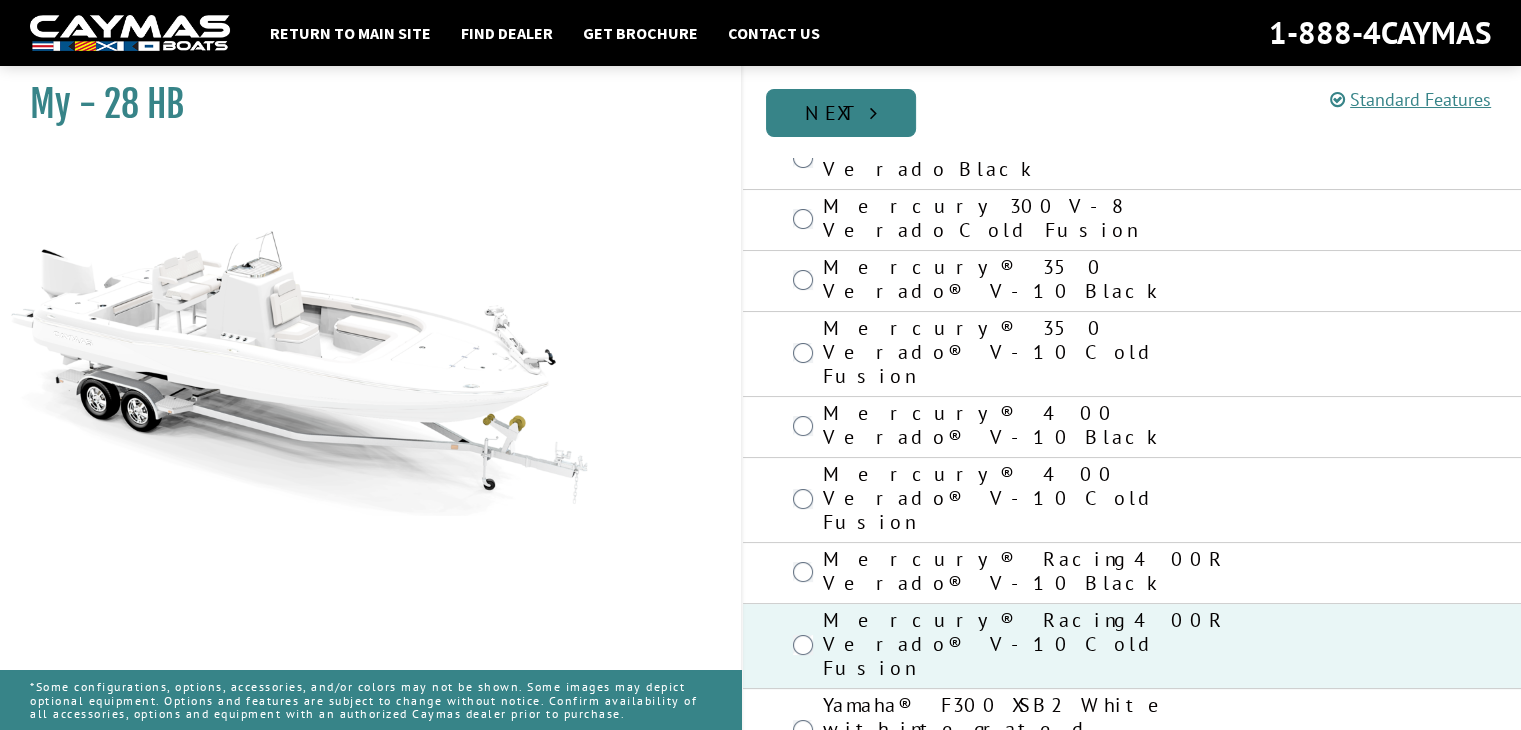 click on "Next" at bounding box center (841, 113) 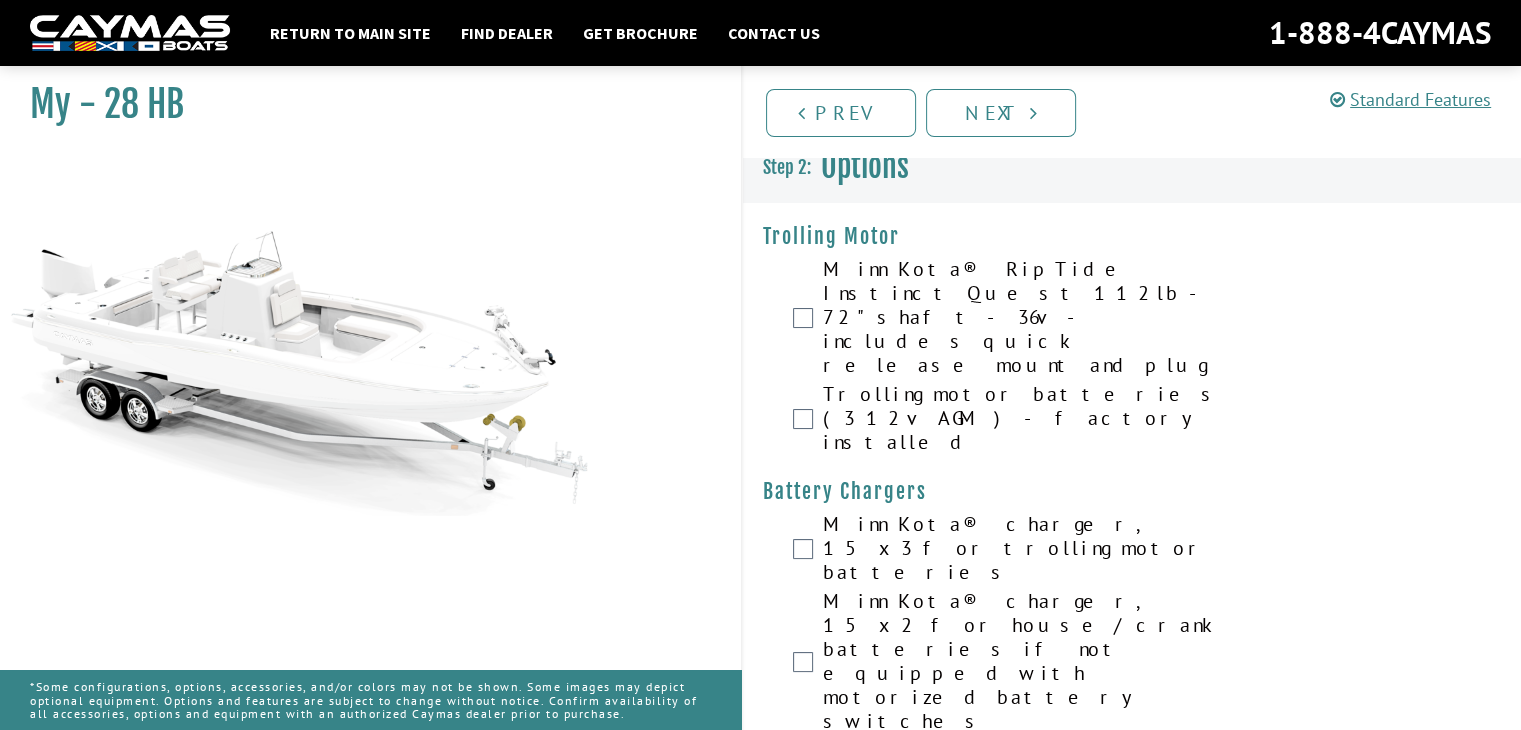 scroll, scrollTop: 16, scrollLeft: 0, axis: vertical 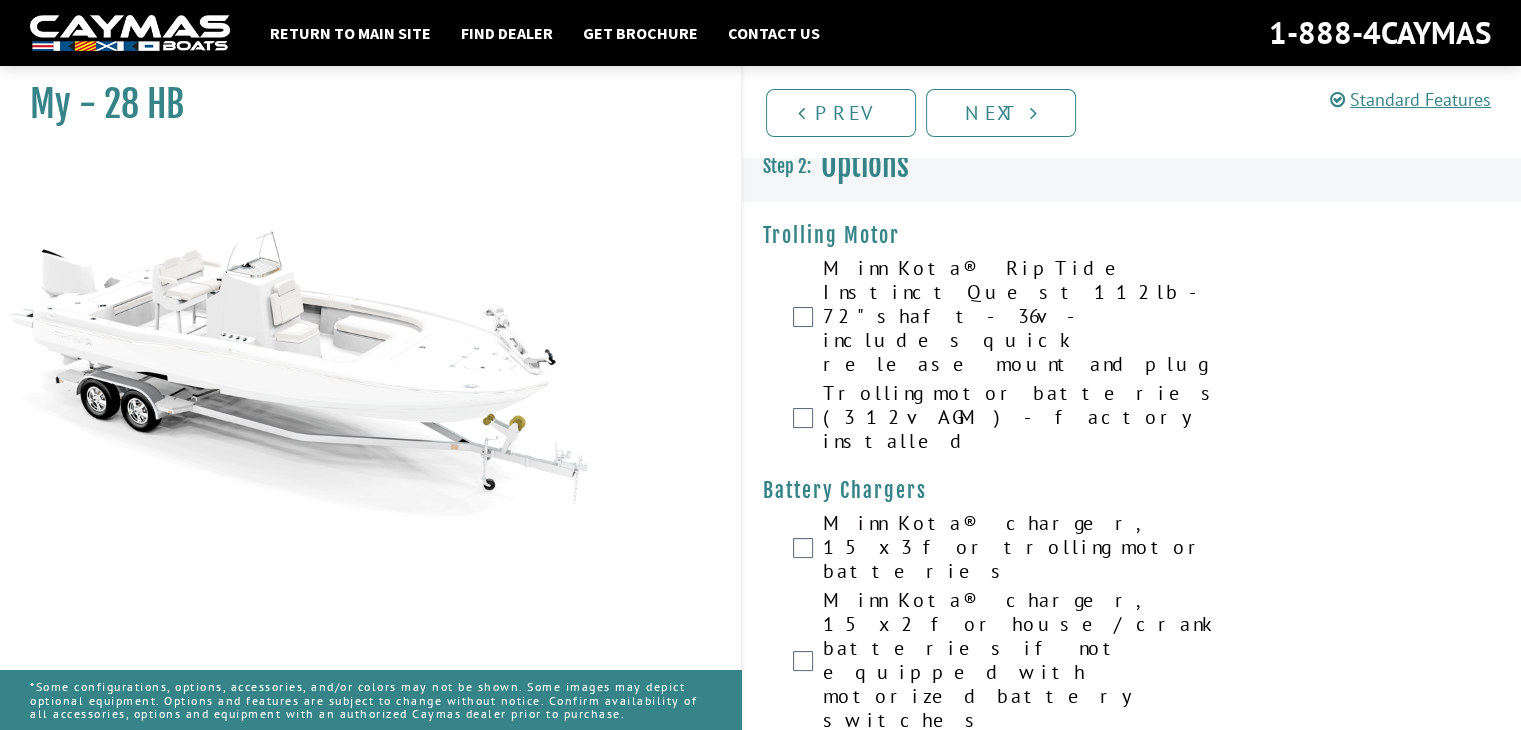 click on "Minn Kota® RipTide Instinct Quest 112lb - 72" shaft - 36v - includes quick release mount and plug" at bounding box center [1032, 318] 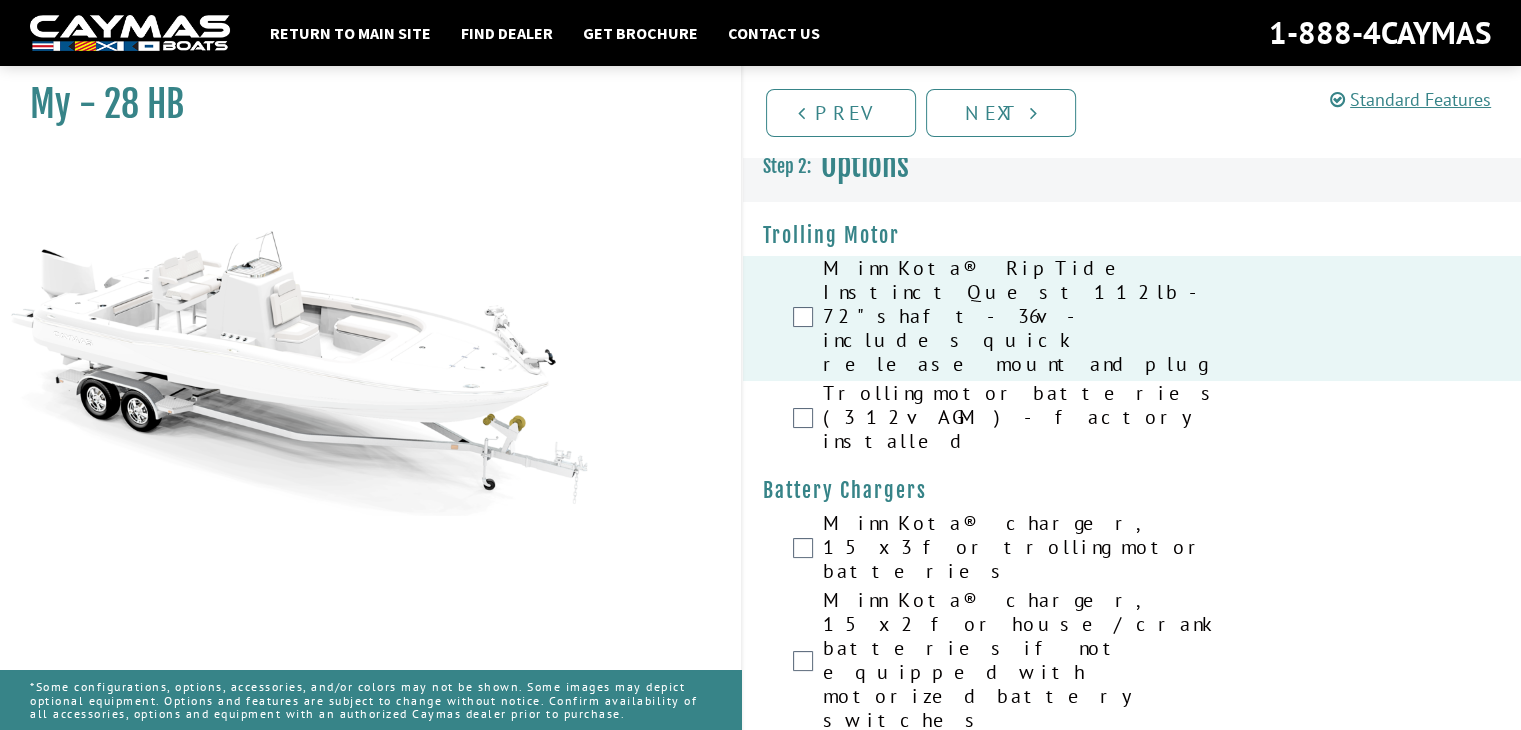 click on "Trolling motor batteries (3 12v AGM) - factory installed" at bounding box center [1032, 419] 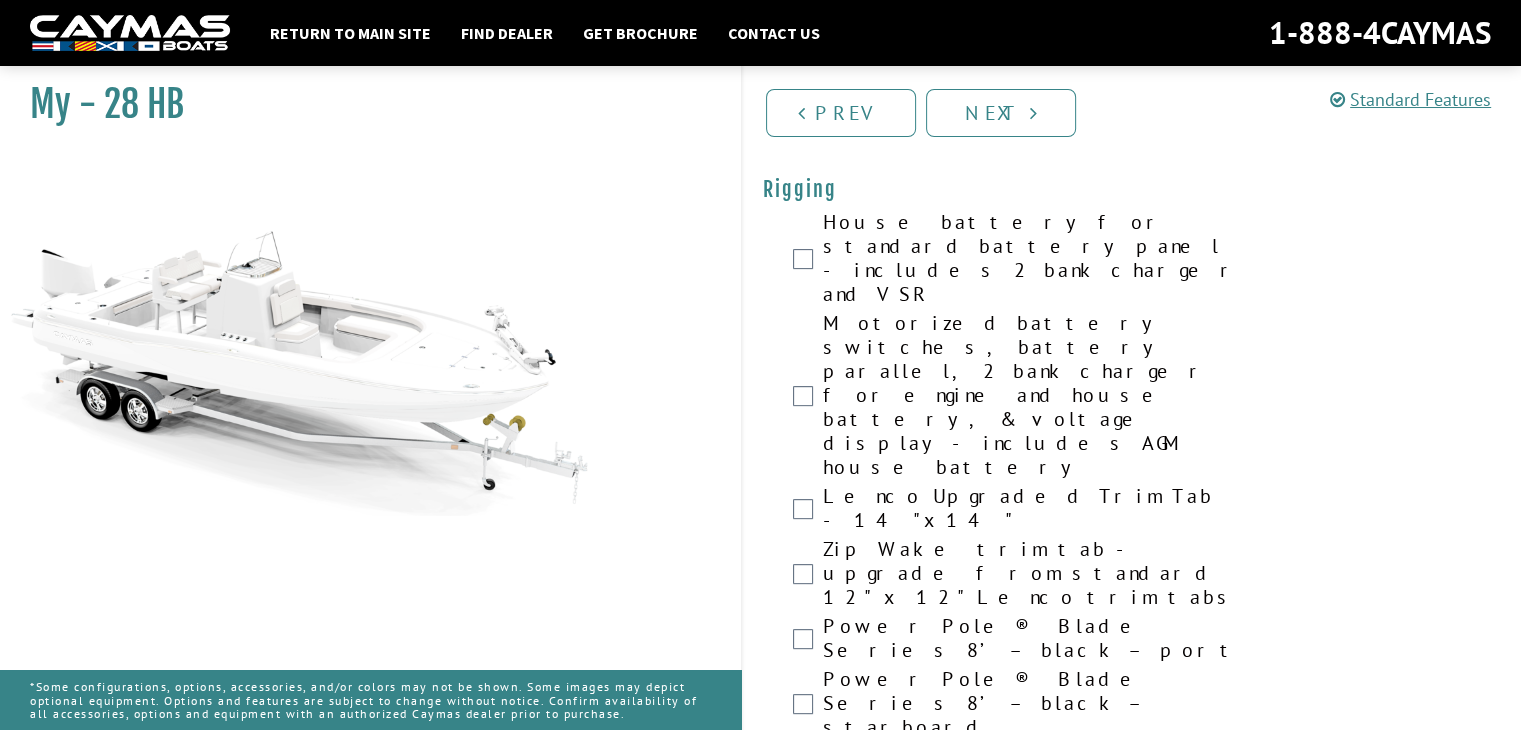 scroll, scrollTop: 604, scrollLeft: 0, axis: vertical 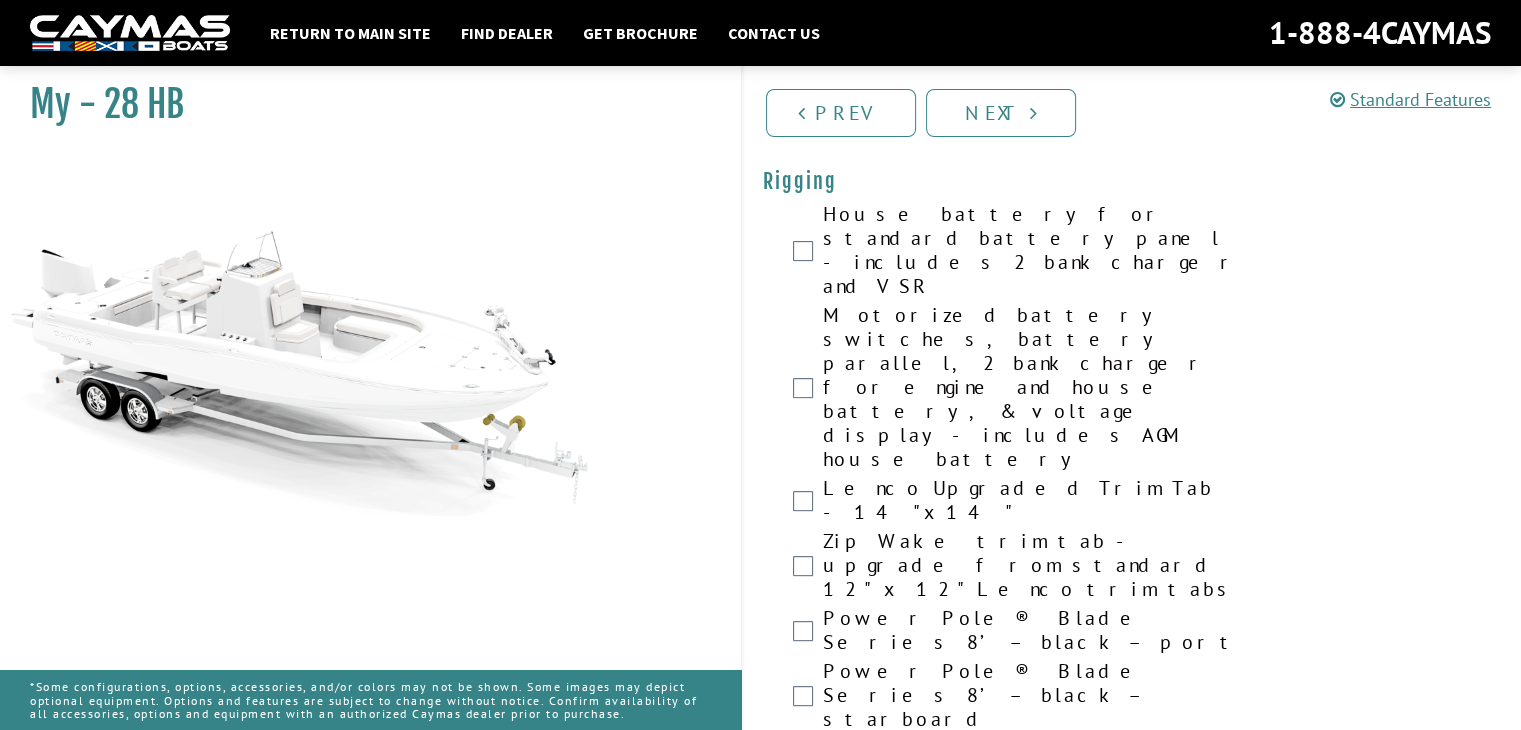 click on "Power Pole® Blade Series 10’ – white - starboard" at bounding box center [1032, 1159] 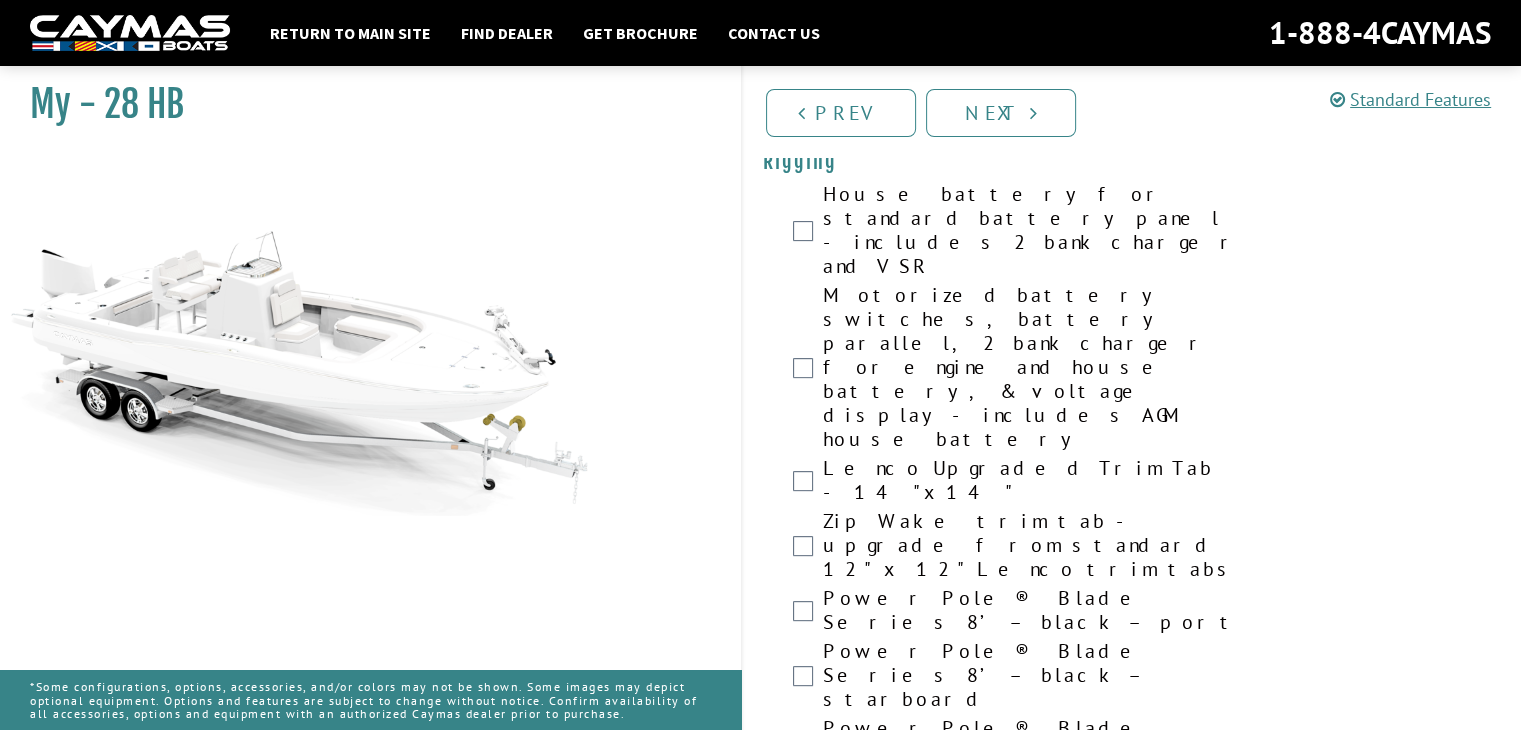 scroll, scrollTop: 626, scrollLeft: 0, axis: vertical 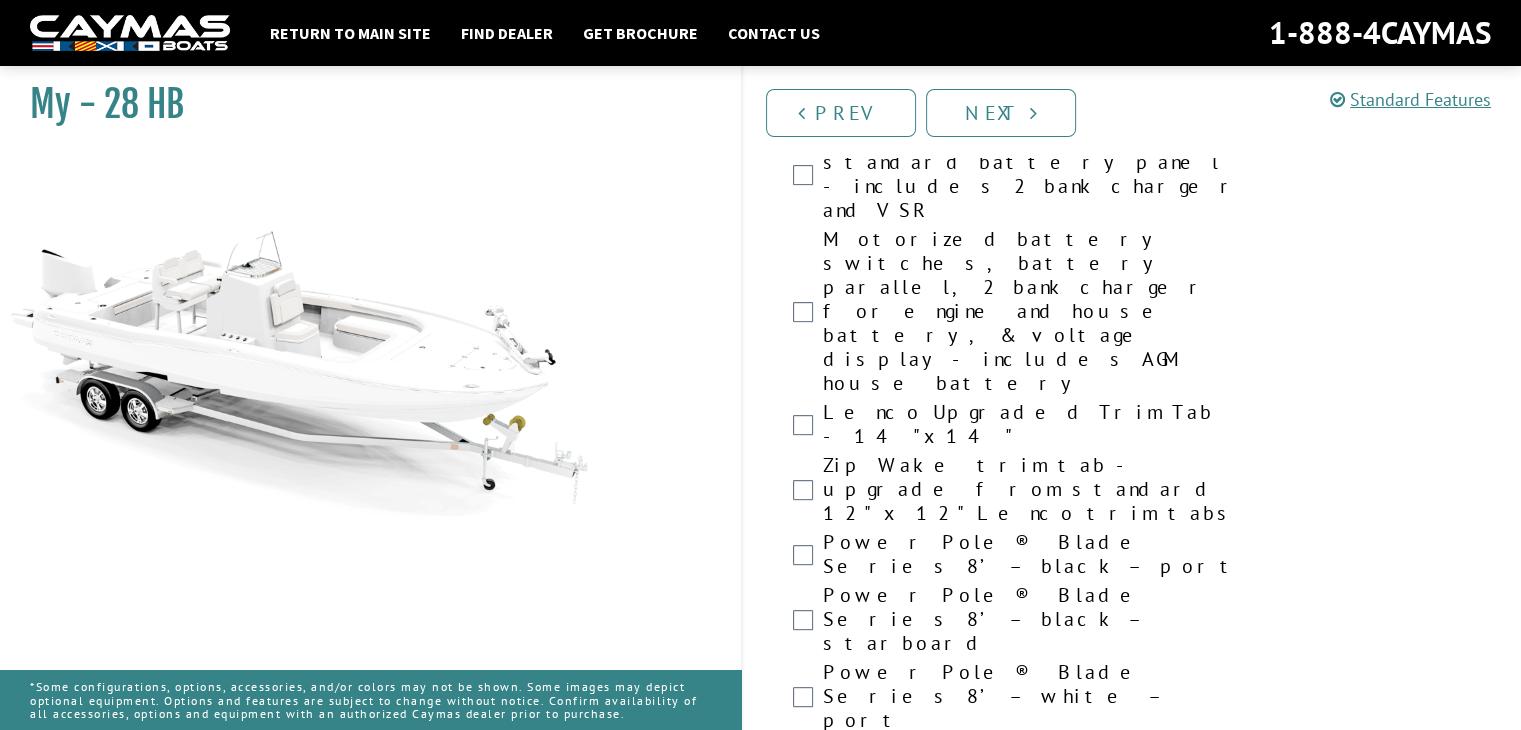click on "SeaStar Power Assist Steering System - Suzuki only (upgrade from standard SeaStar hydraulic steering)" at bounding box center [1032, 1237] 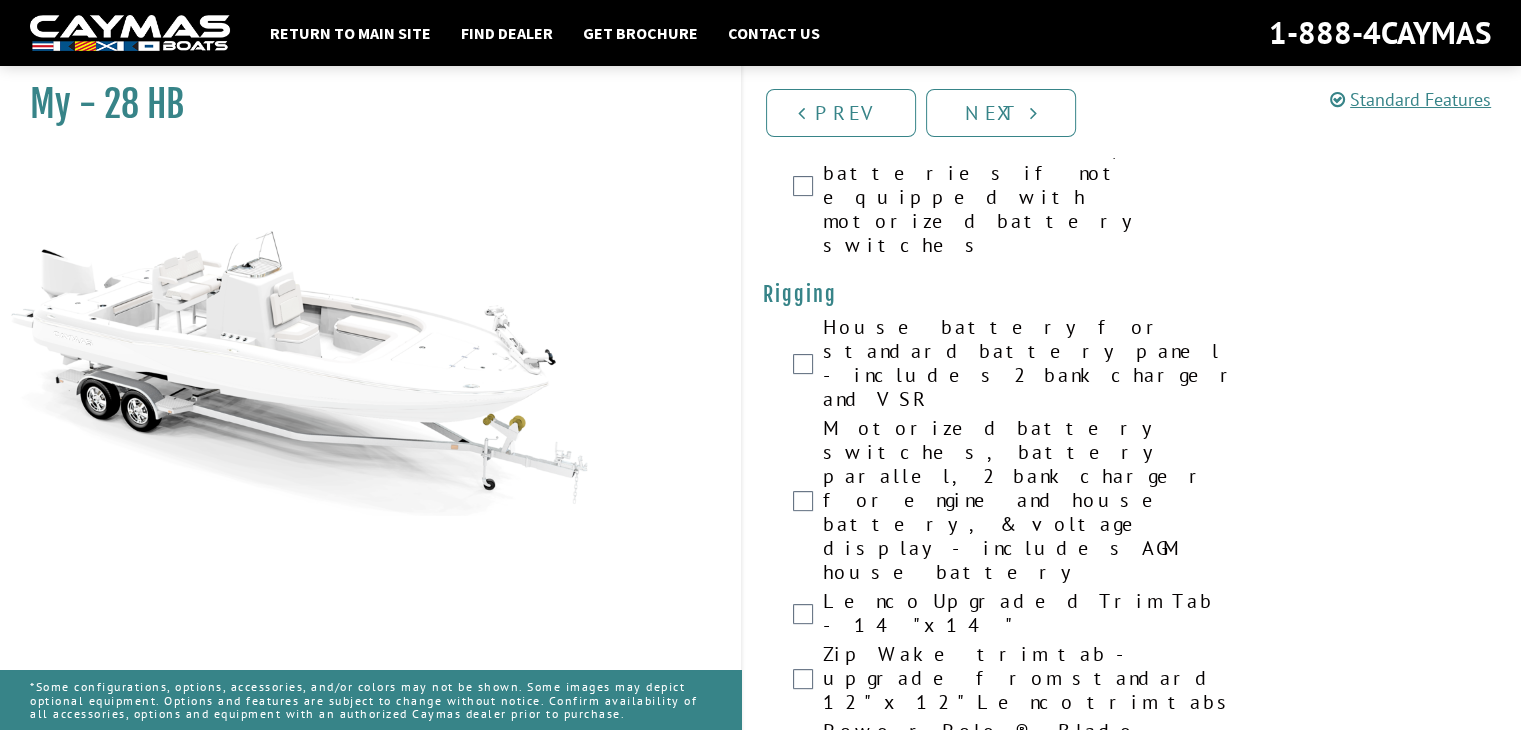 scroll, scrollTop: 522, scrollLeft: 0, axis: vertical 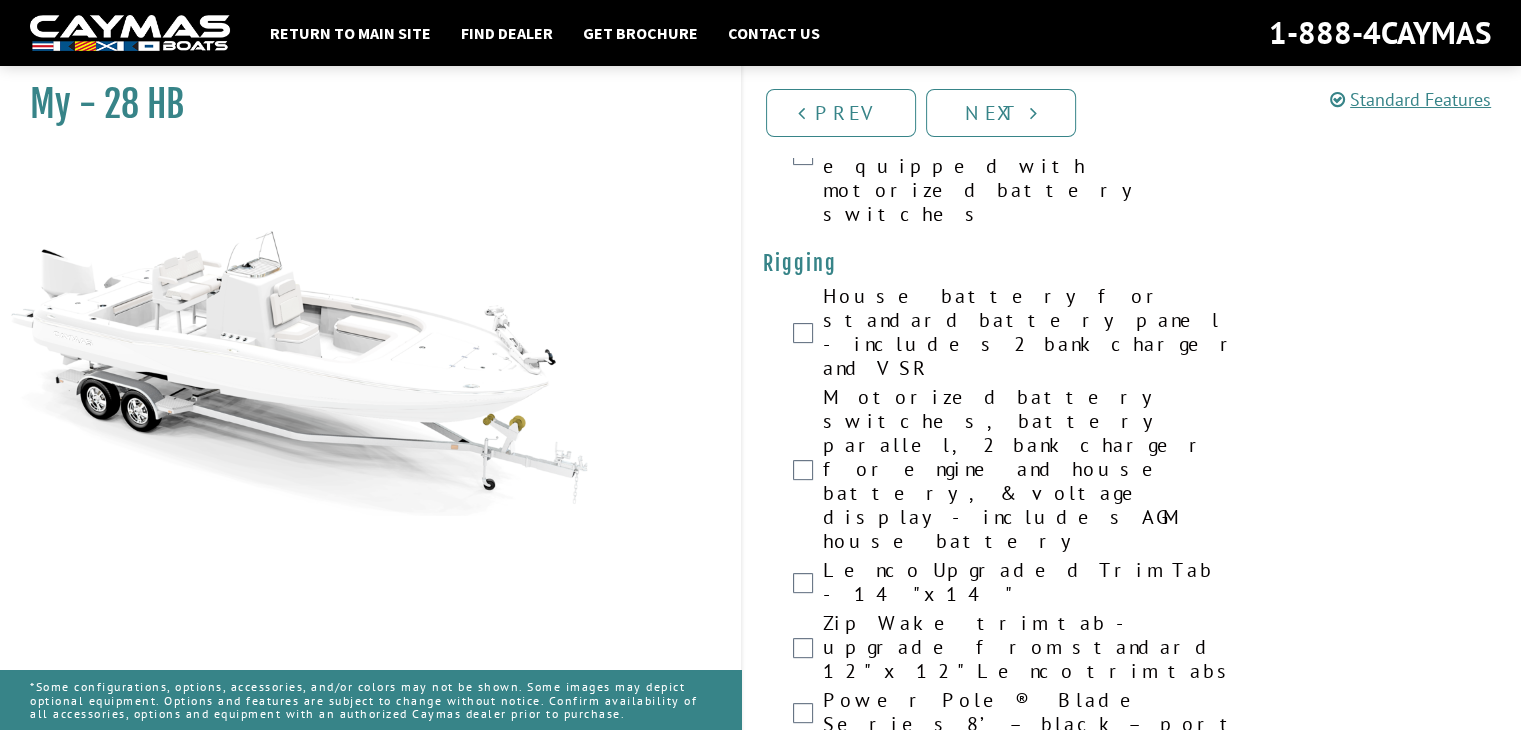 click on "Power Pole® Blade Series 10’ – white – port" at bounding box center (1032, 1164) 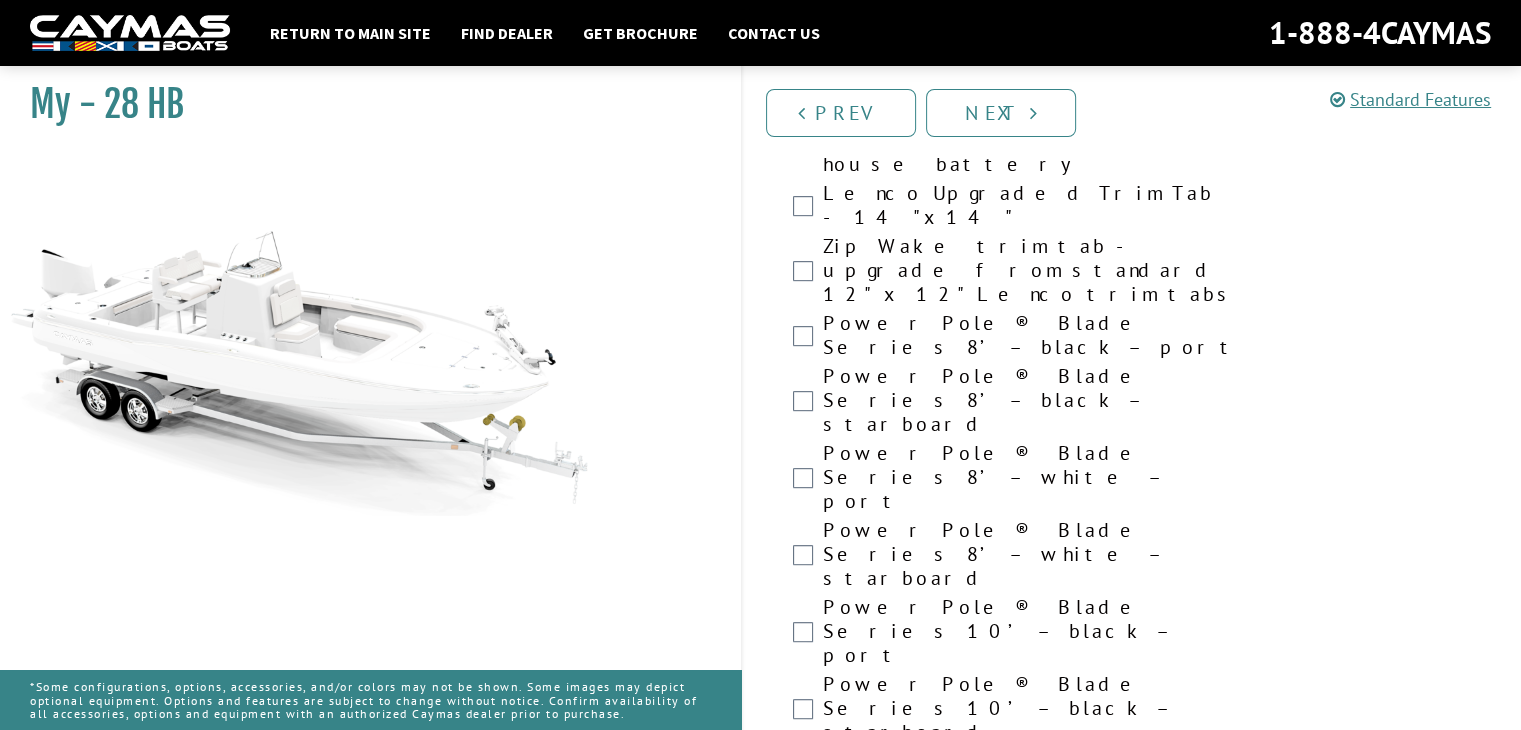 scroll, scrollTop: 915, scrollLeft: 0, axis: vertical 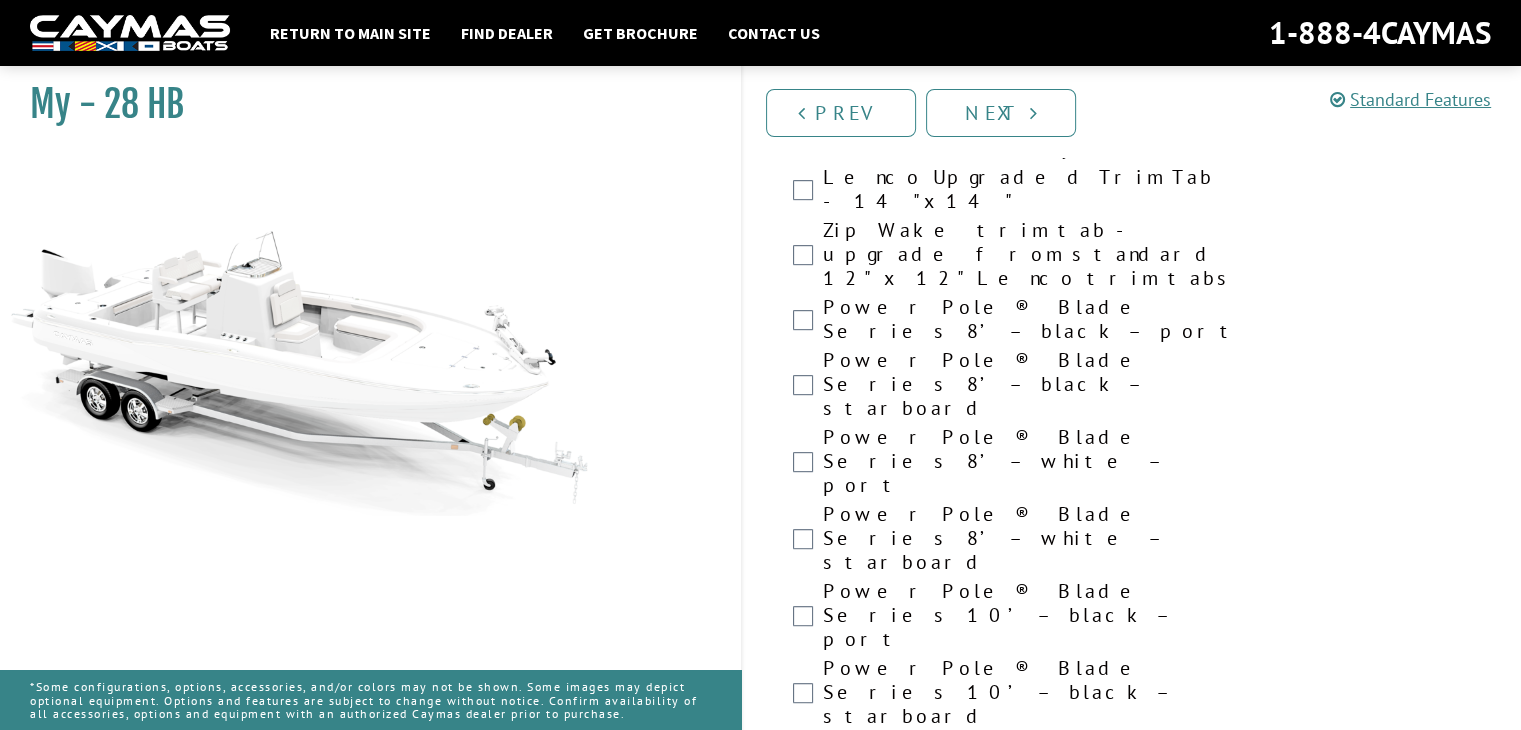 click on "Console cover" at bounding box center [1032, 1138] 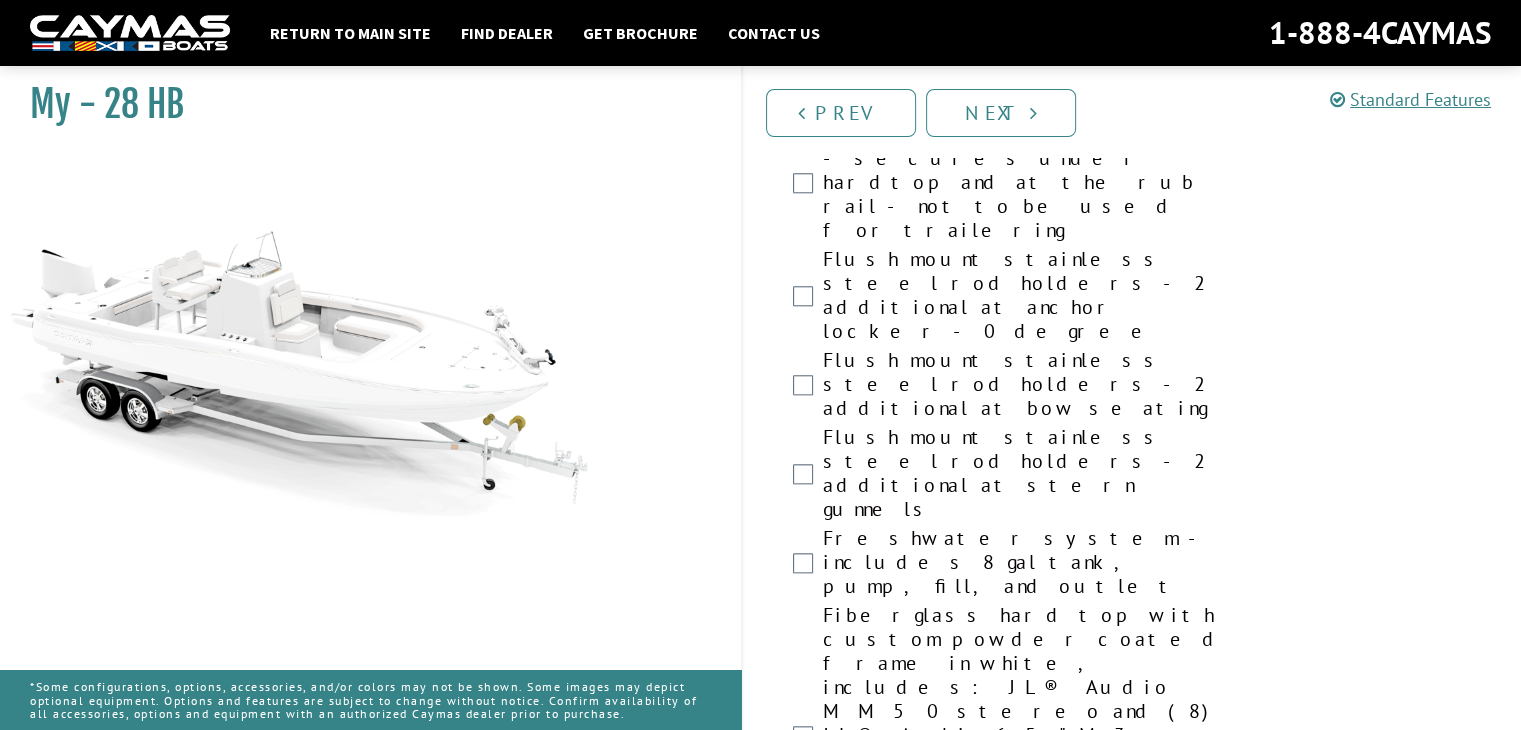 scroll, scrollTop: 1992, scrollLeft: 0, axis: vertical 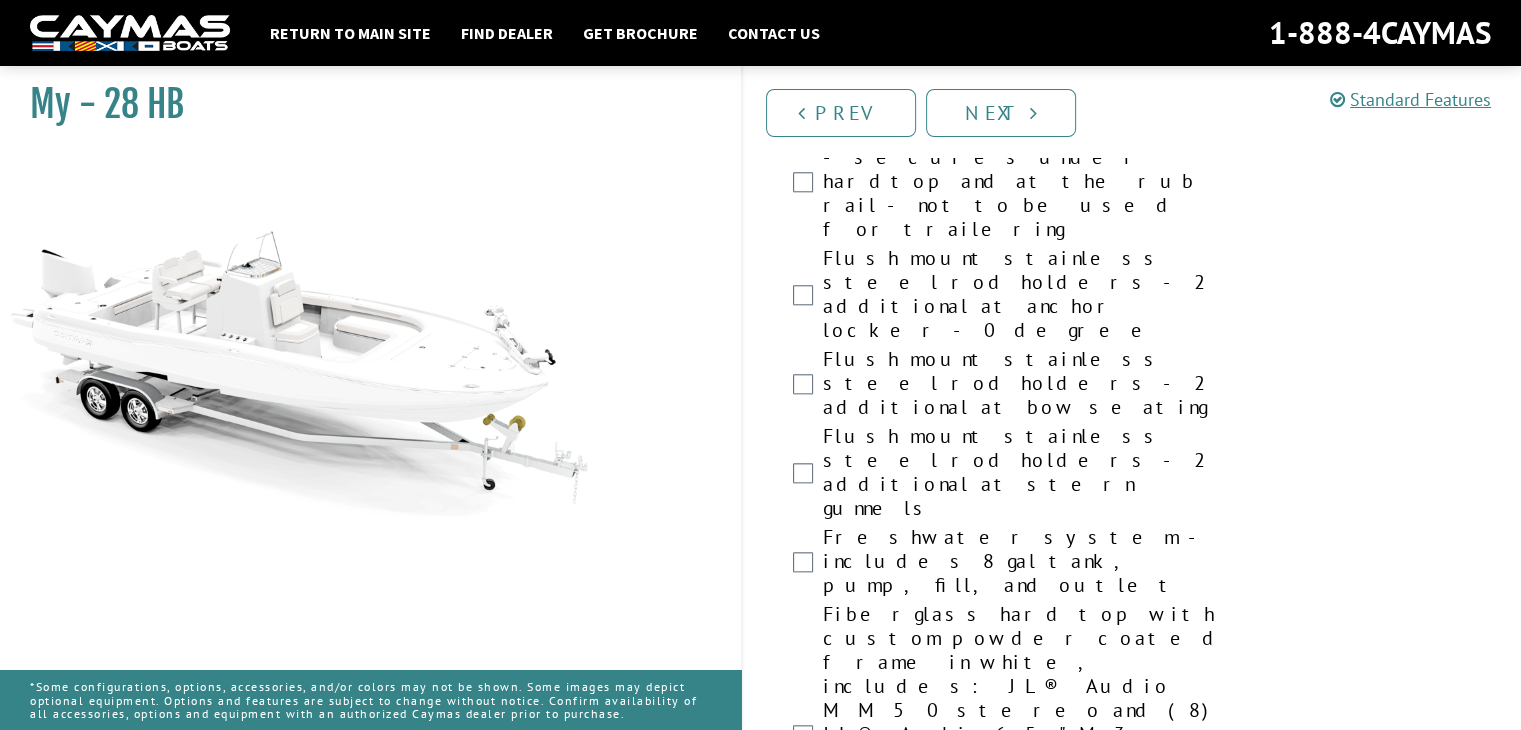 click on "JL® Audio upgrade package #2: MM100 head unit, (4) 6.5" M6 speakers, (4) 8.8" M6 speakers,  (2) Amps – requires hard top option" at bounding box center [1032, 2043] 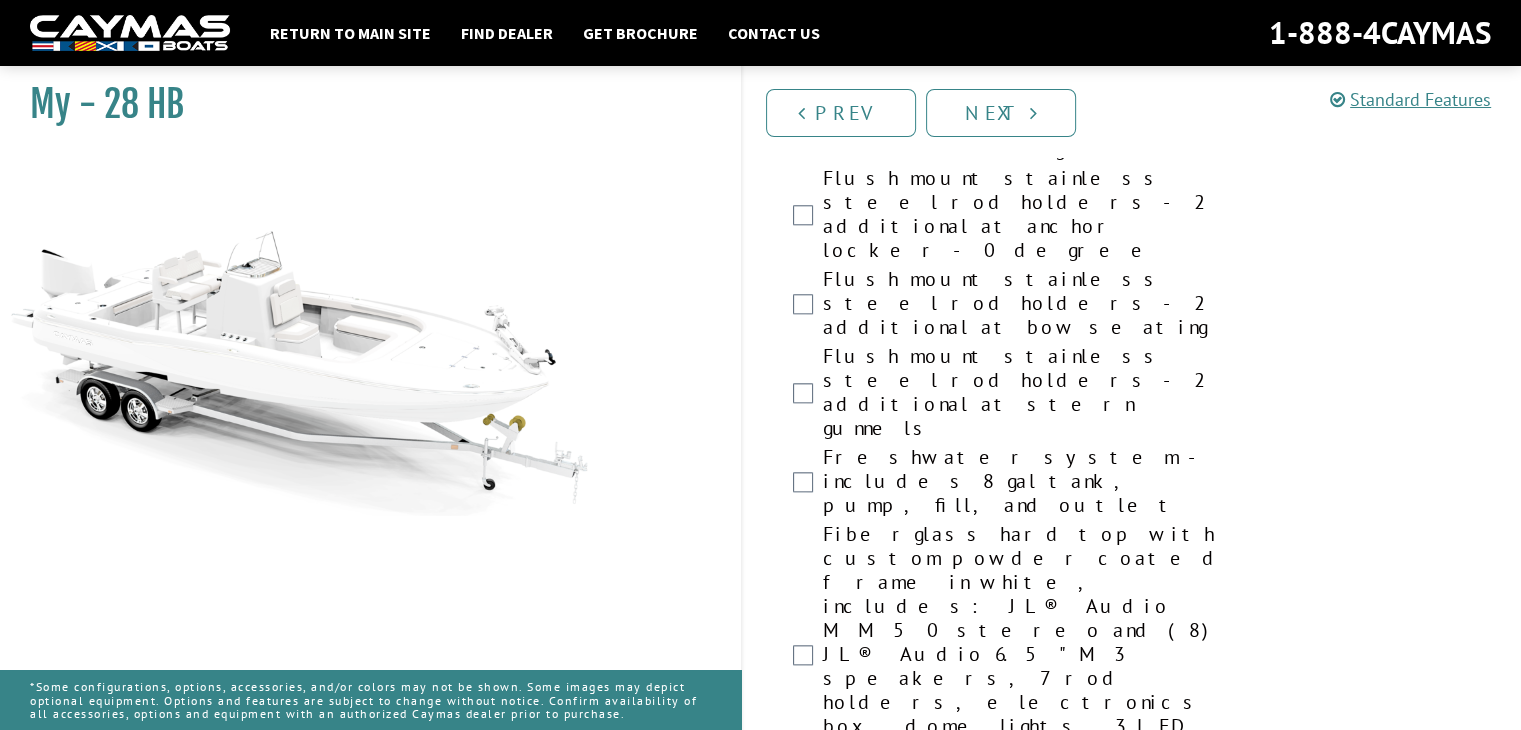 scroll, scrollTop: 2072, scrollLeft: 0, axis: vertical 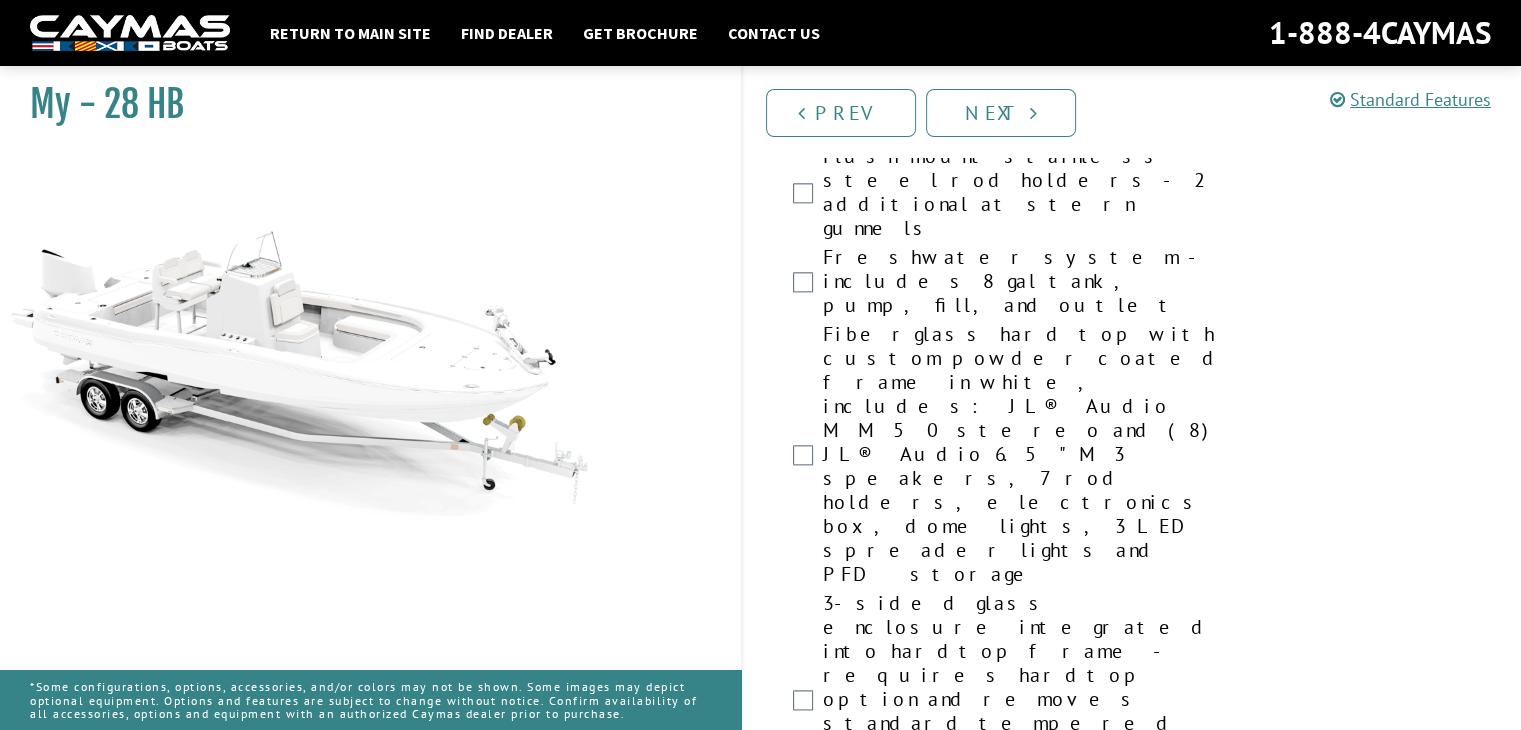 click on "Underwater lights" at bounding box center [1032, 2266] 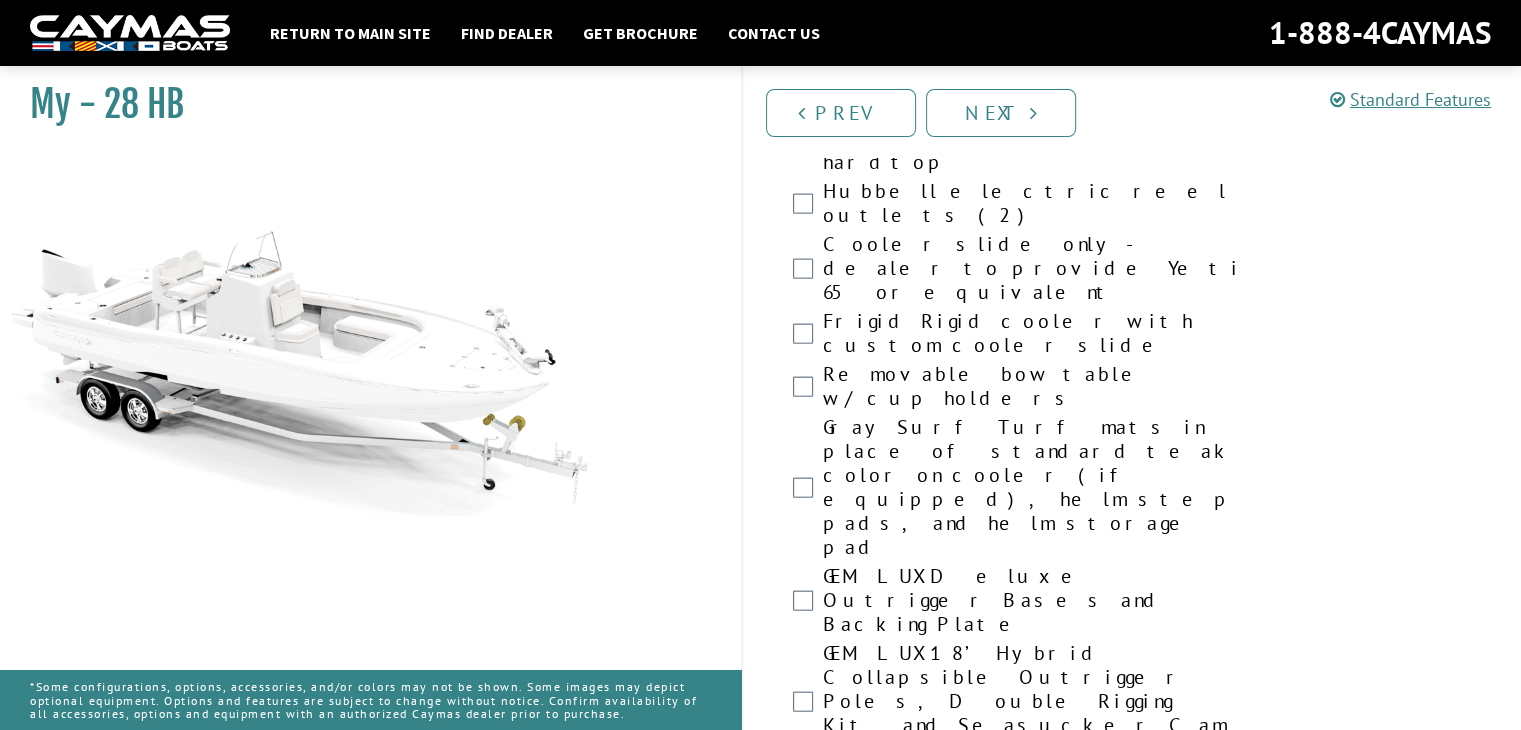 scroll, scrollTop: 4811, scrollLeft: 0, axis: vertical 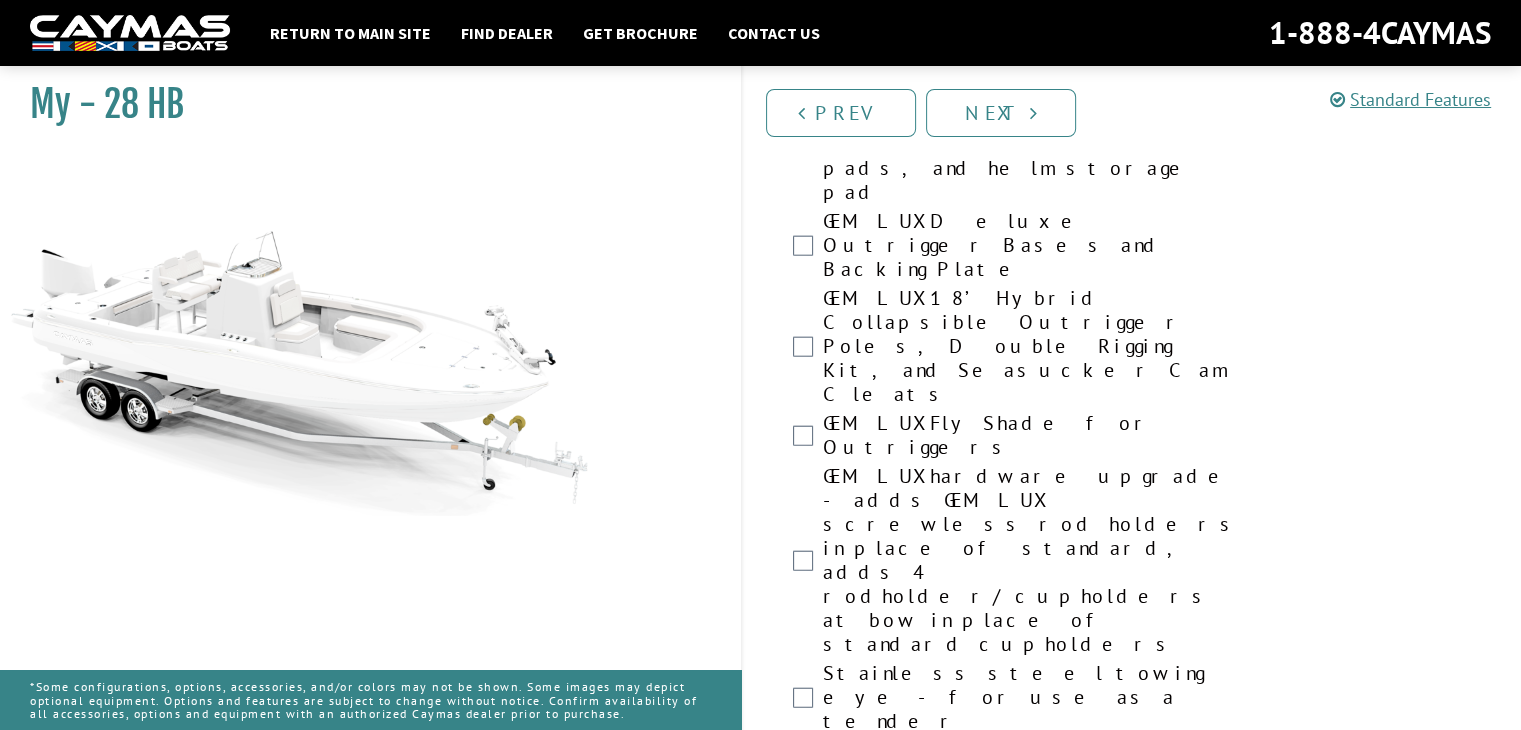 click on "Custom Sport Trail trailer with spare aluminum wheels, poly bunks, winch & load guides, bow step ladder" at bounding box center (1032, 4272) 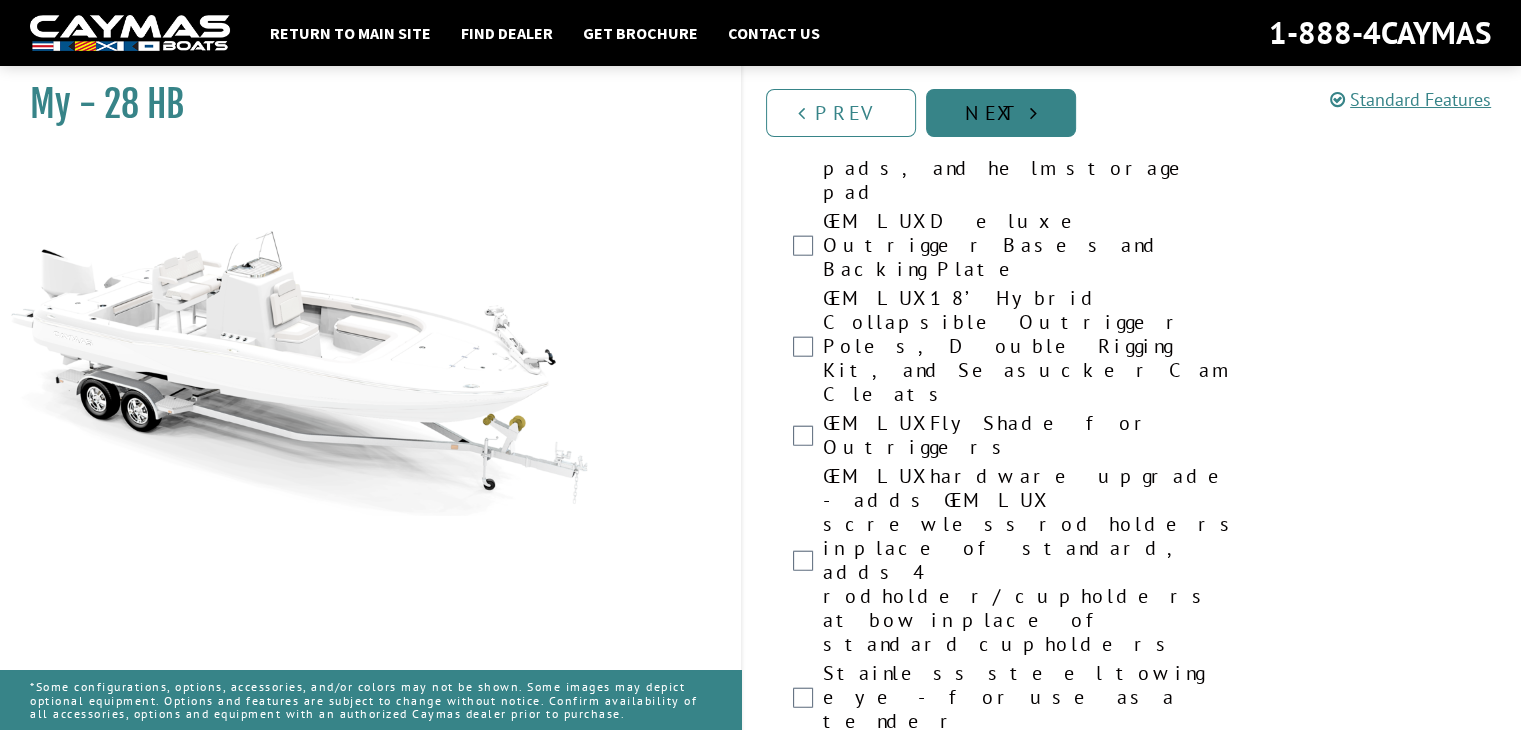 click on "Next" at bounding box center [1001, 113] 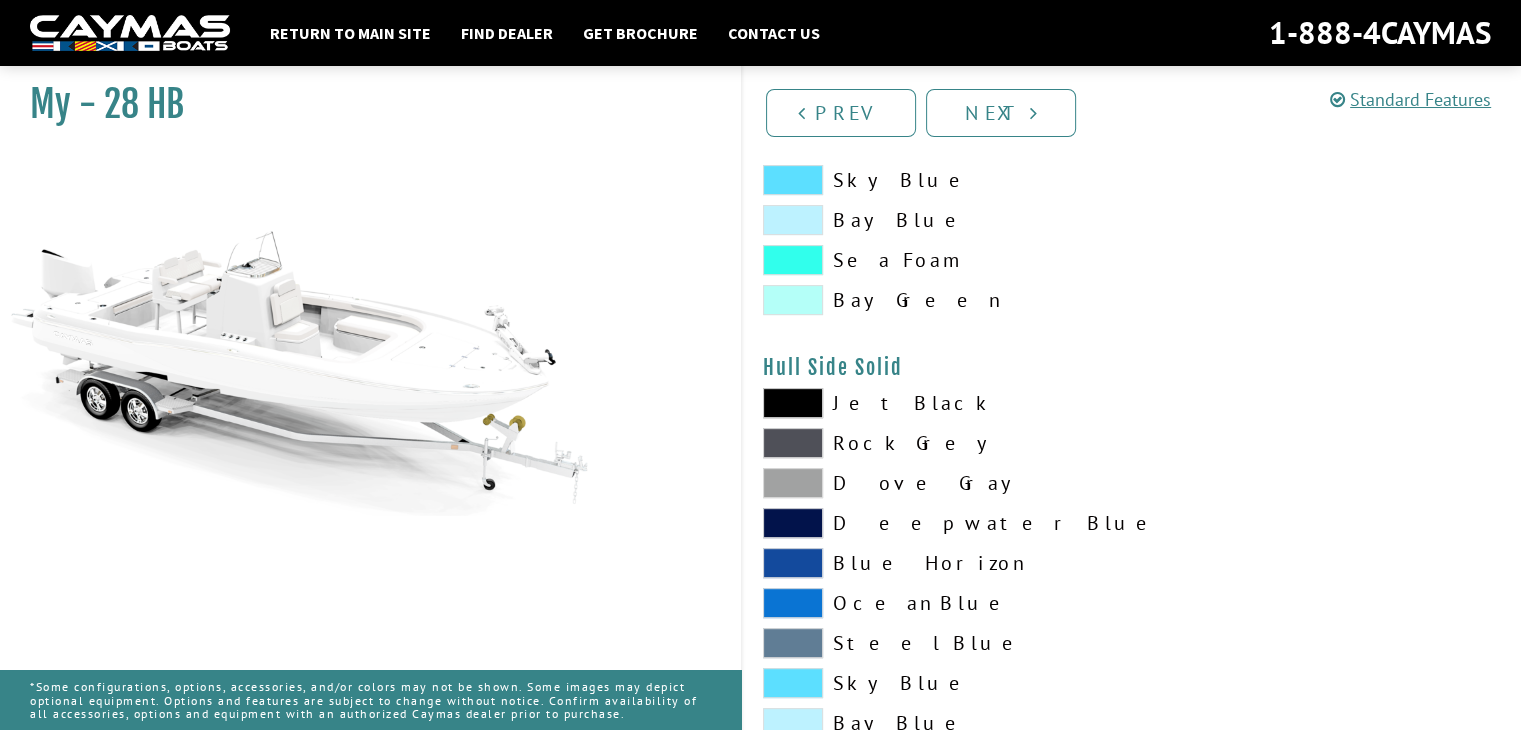scroll, scrollTop: 0, scrollLeft: 0, axis: both 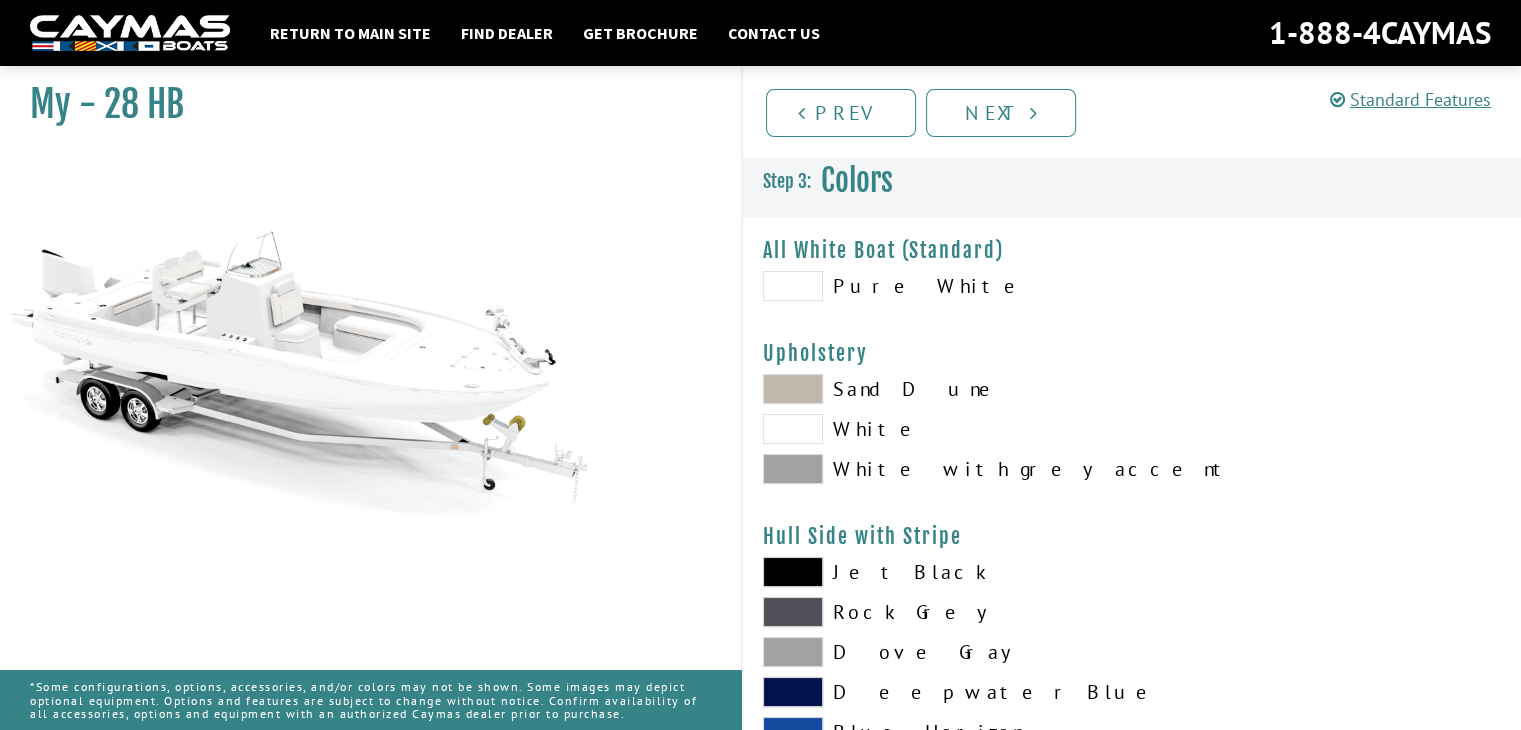 click at bounding box center (793, 286) 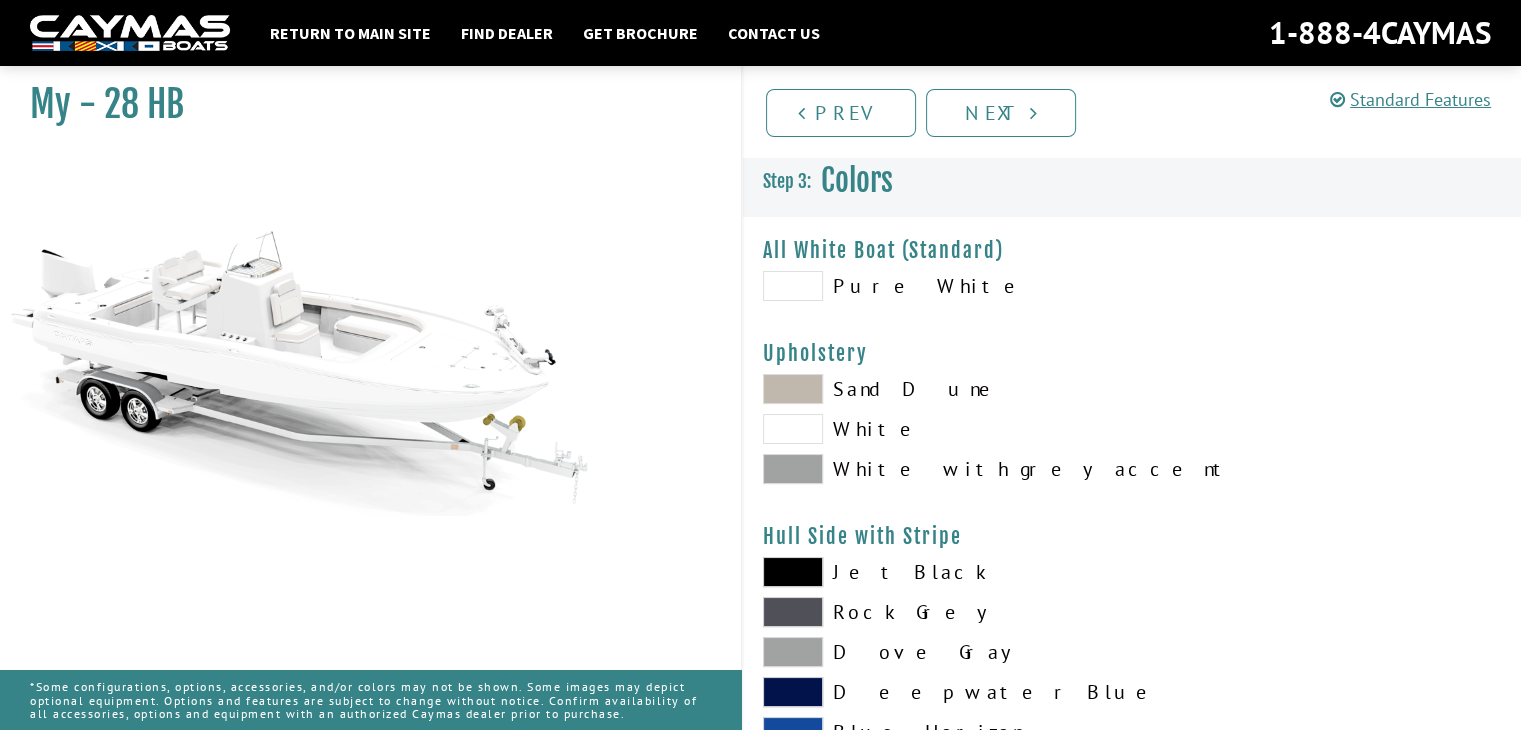 click at bounding box center [793, 389] 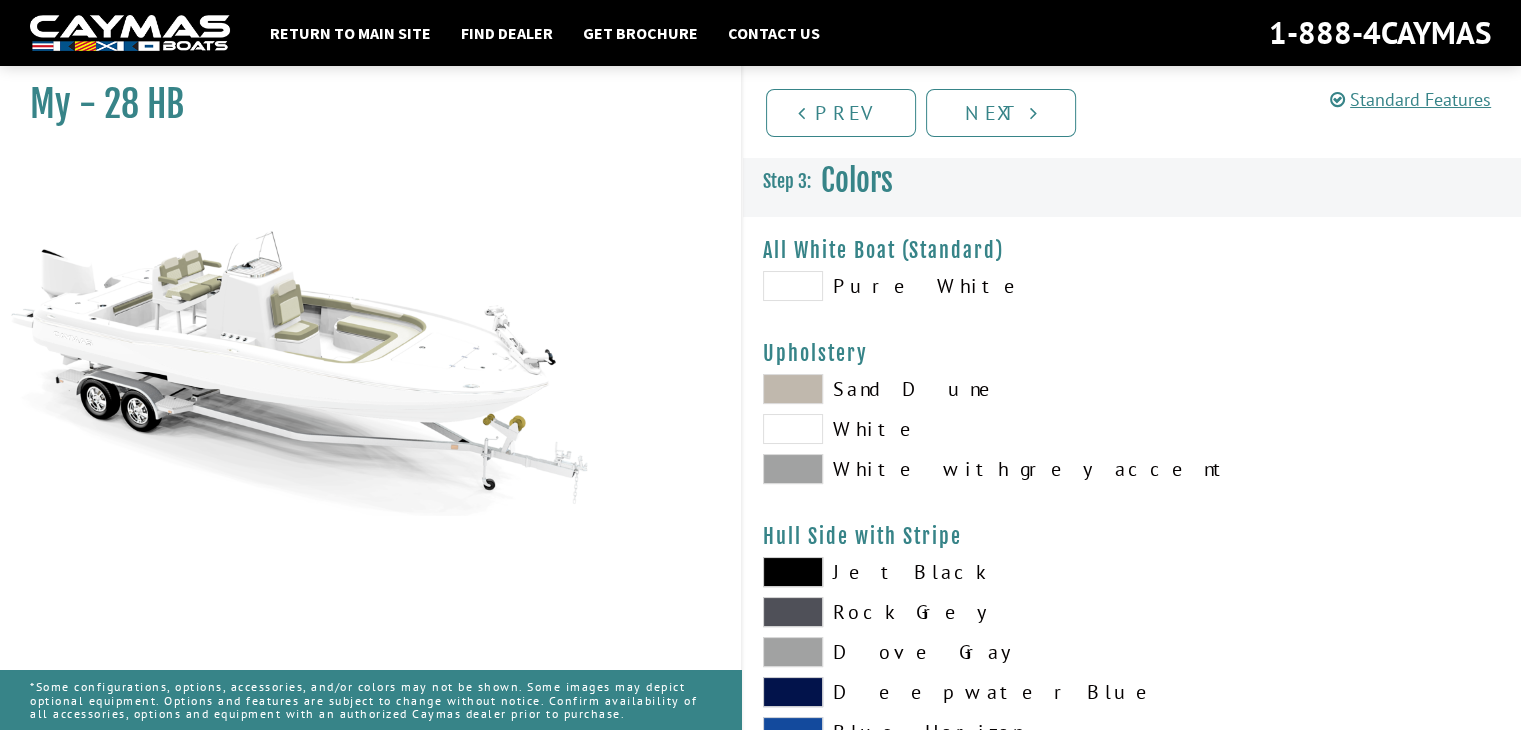 click at bounding box center [793, 429] 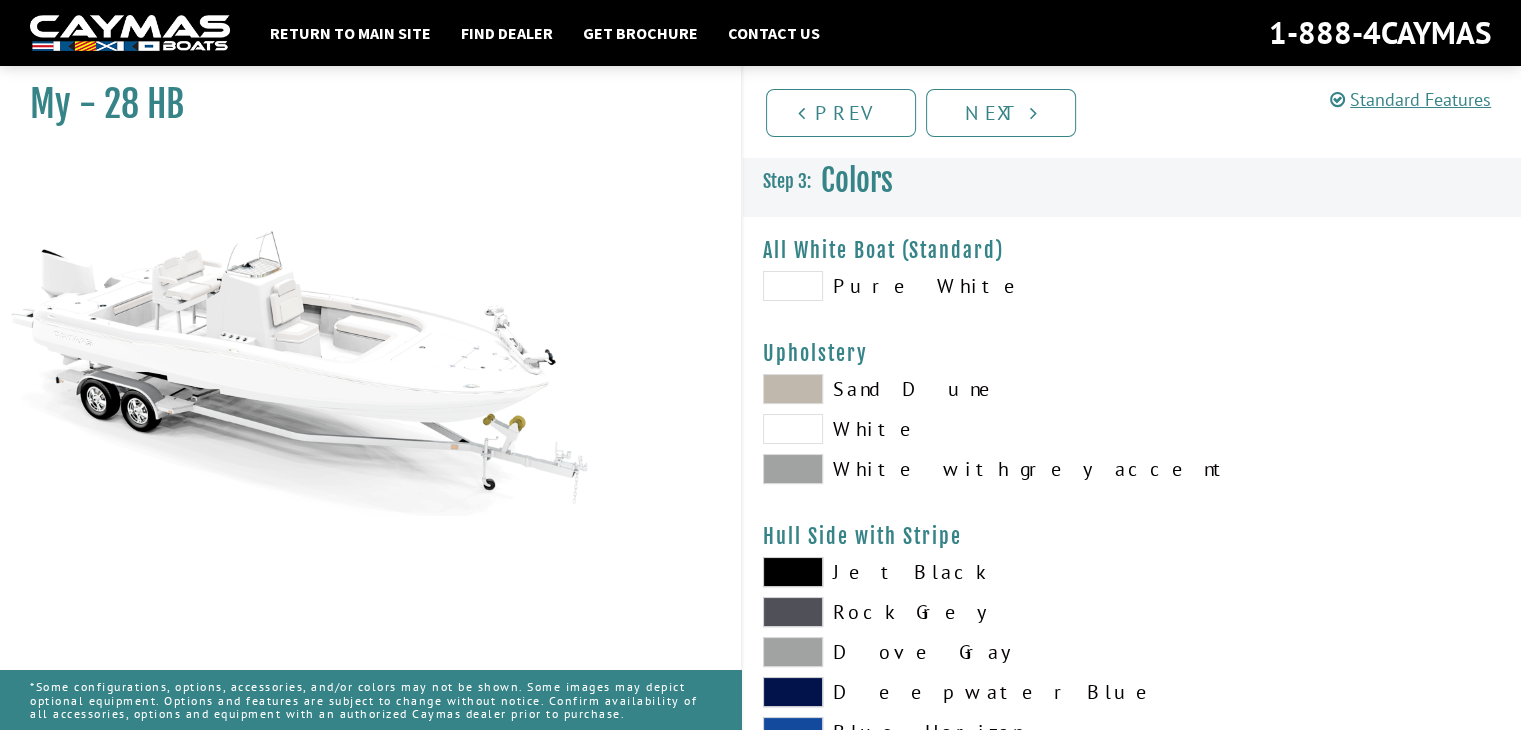 click at bounding box center (793, 389) 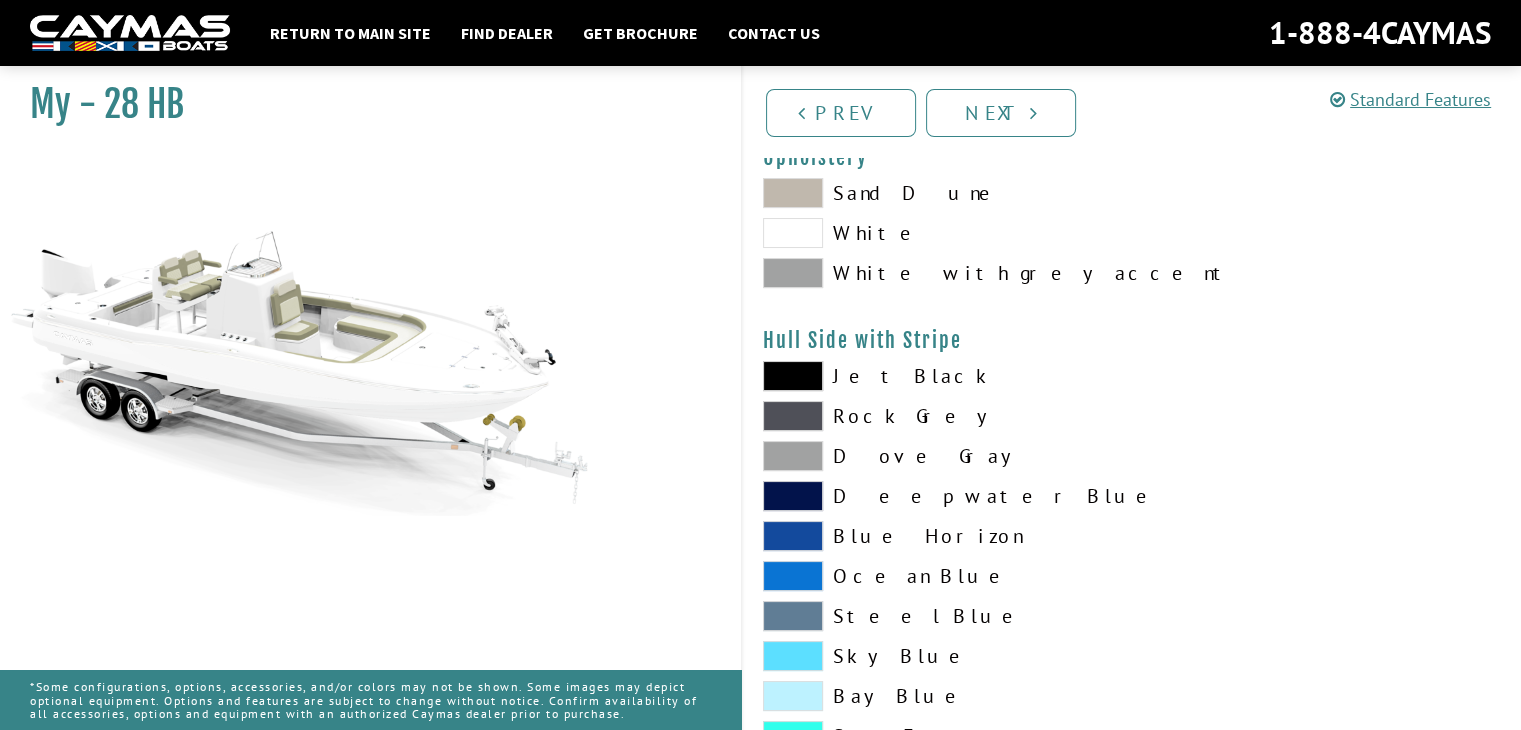 scroll, scrollTop: 246, scrollLeft: 0, axis: vertical 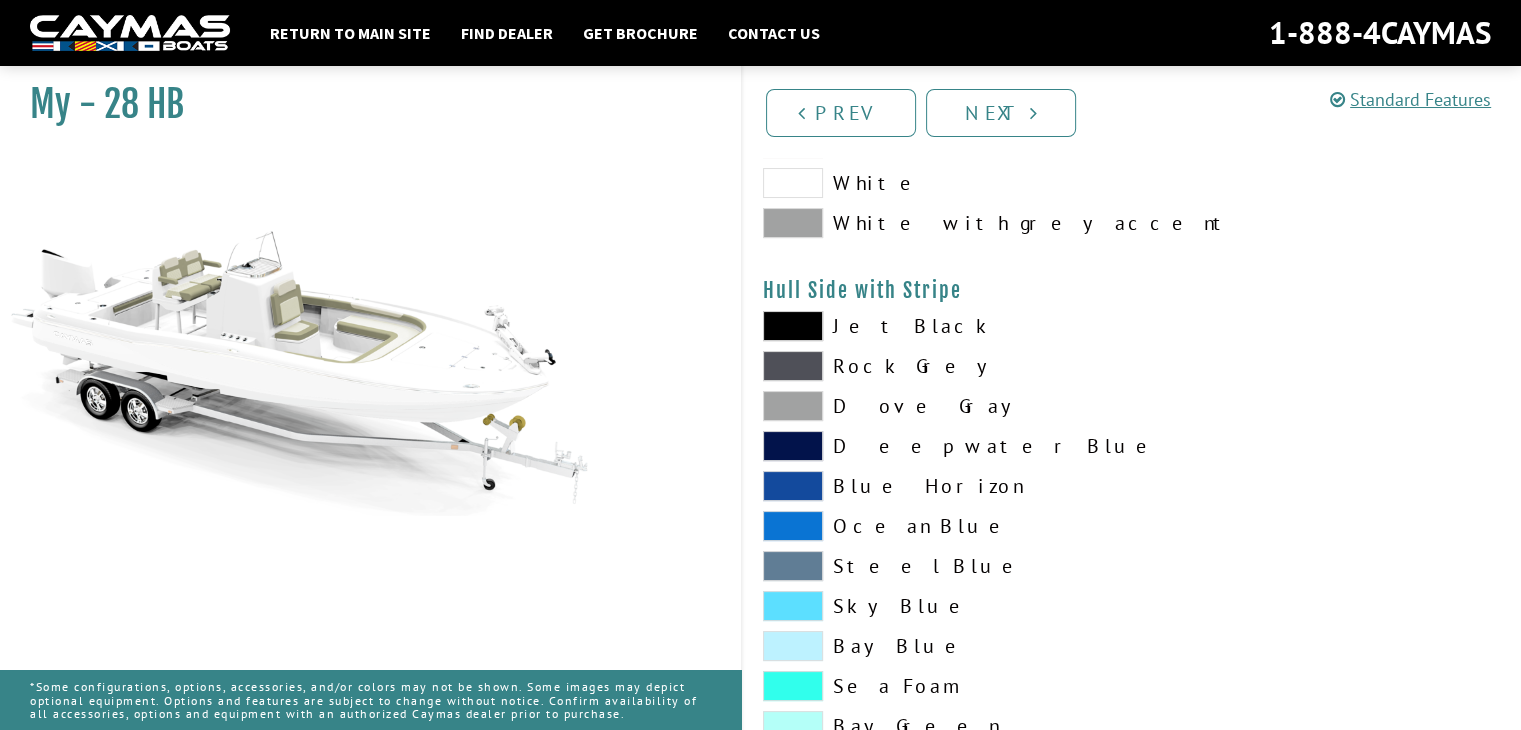 click at bounding box center [793, 326] 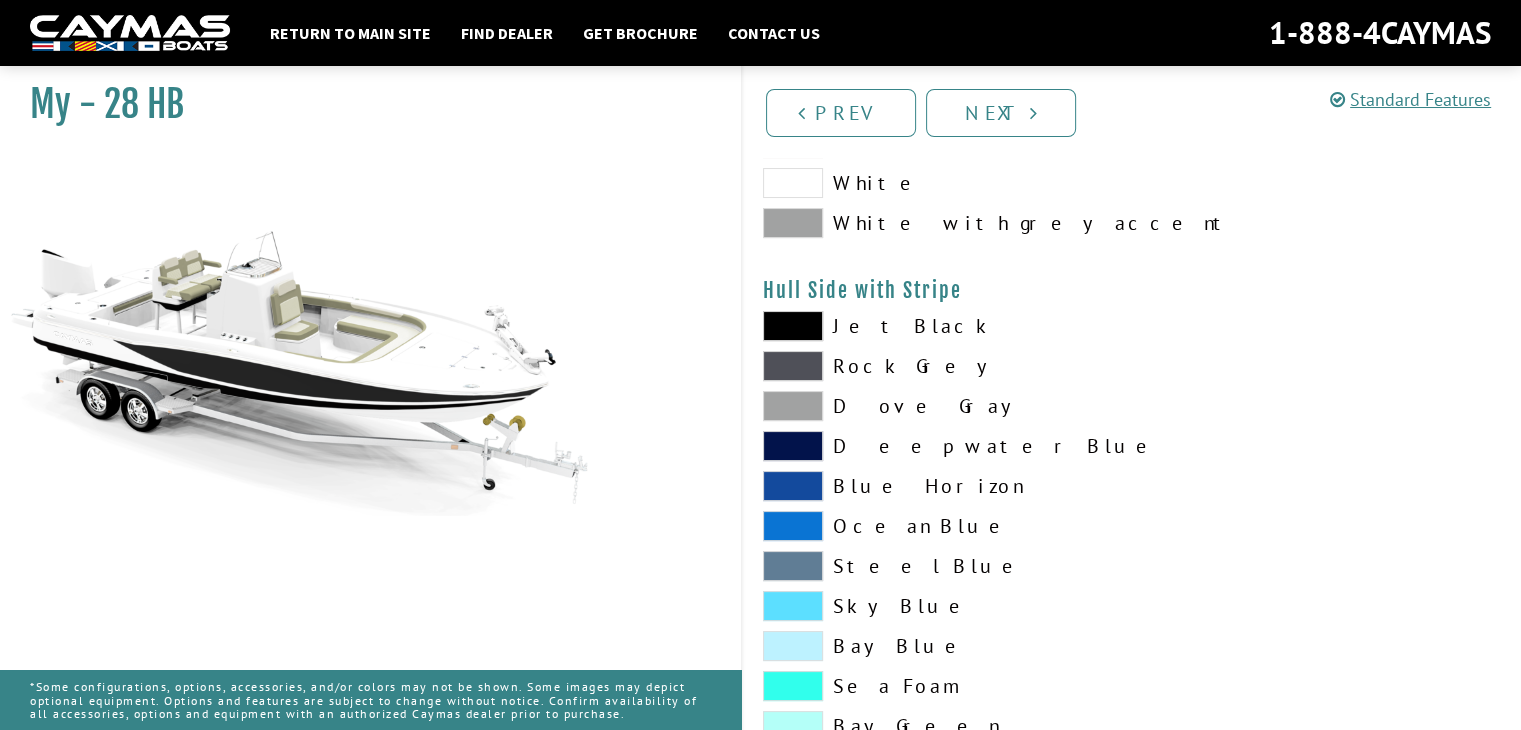 click at bounding box center [793, 606] 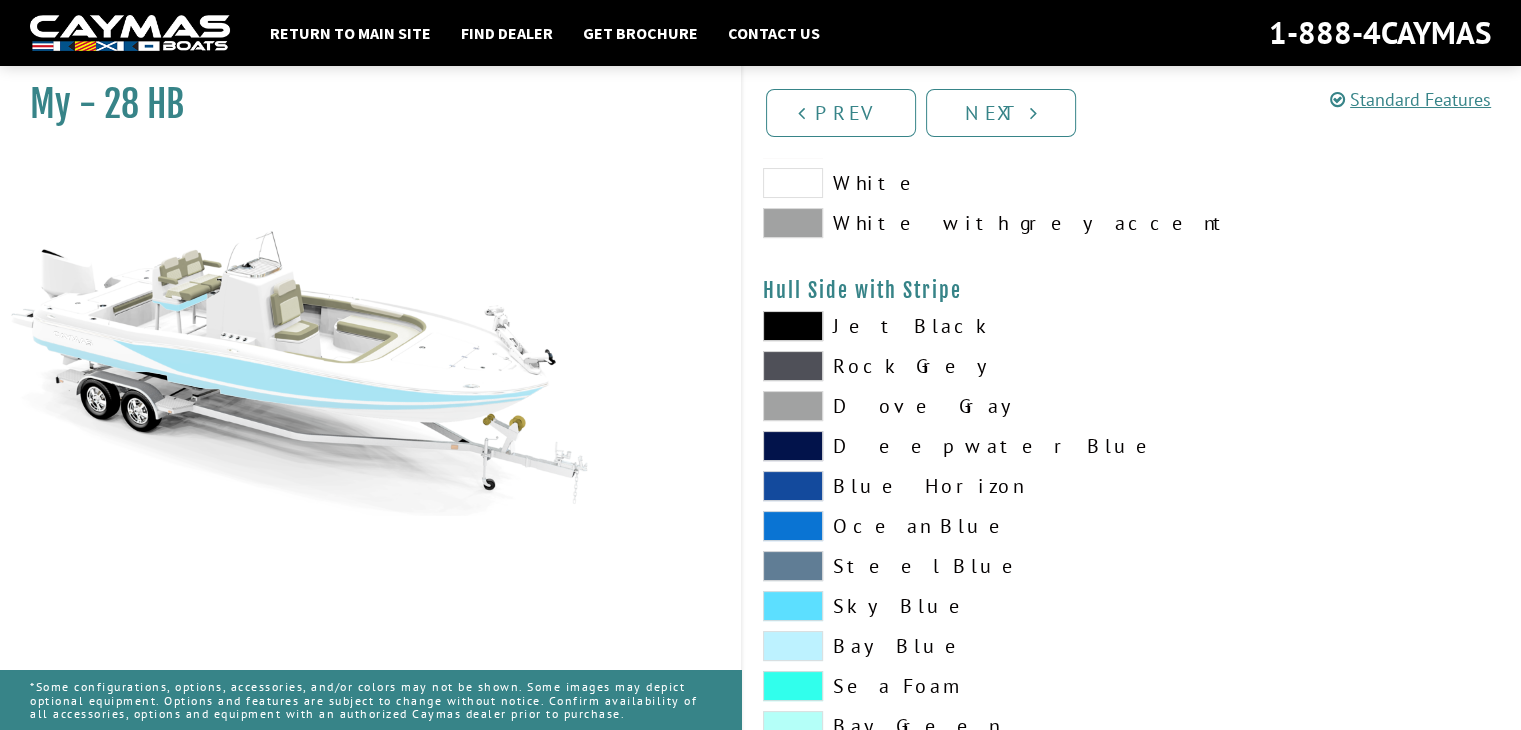 click on "Jet Black
Rock Grey
Dove Gray
Deepwater Blue
Blue Horizon
Ocean Blue" at bounding box center [937, 45] 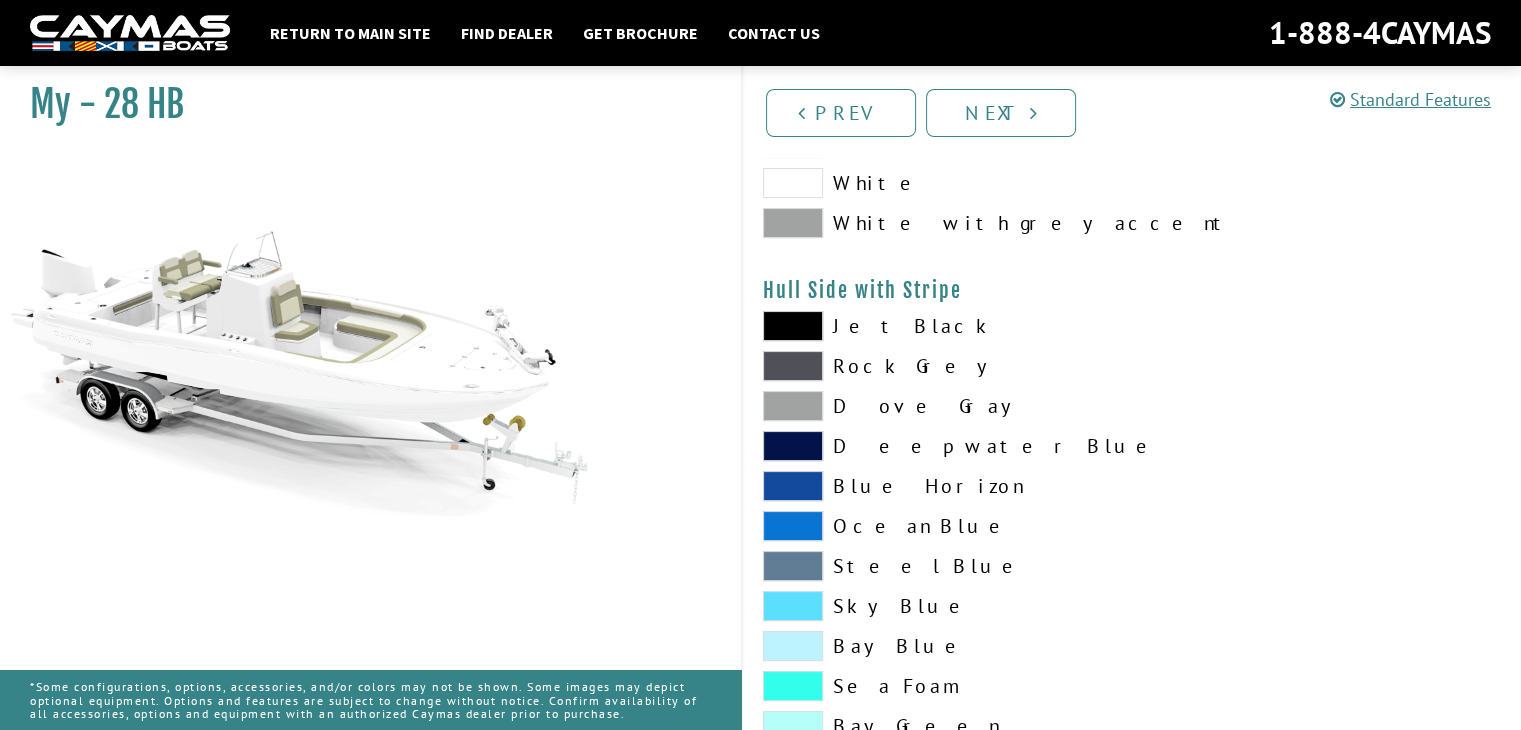 click at bounding box center [793, 526] 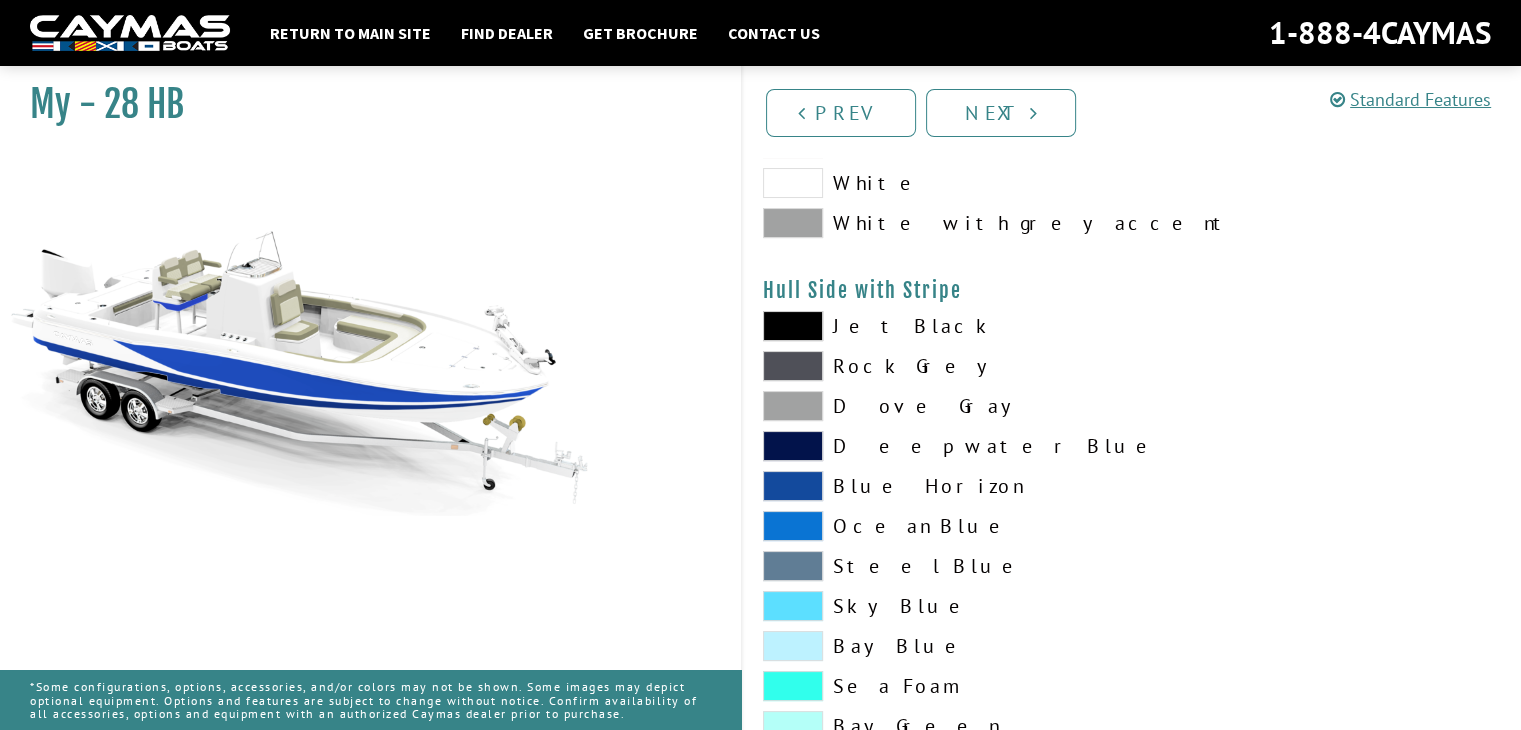 click at bounding box center [793, 526] 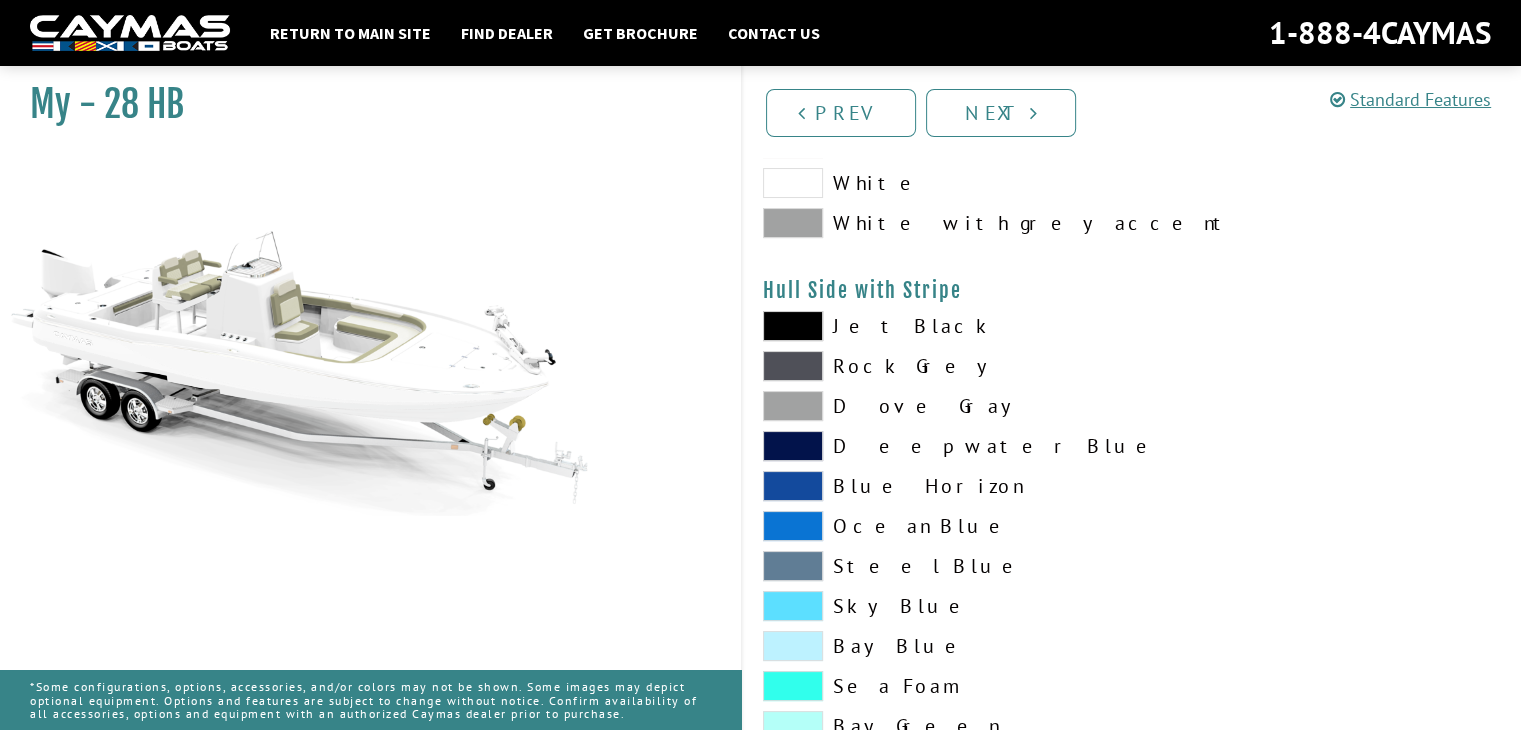 click at bounding box center [793, 406] 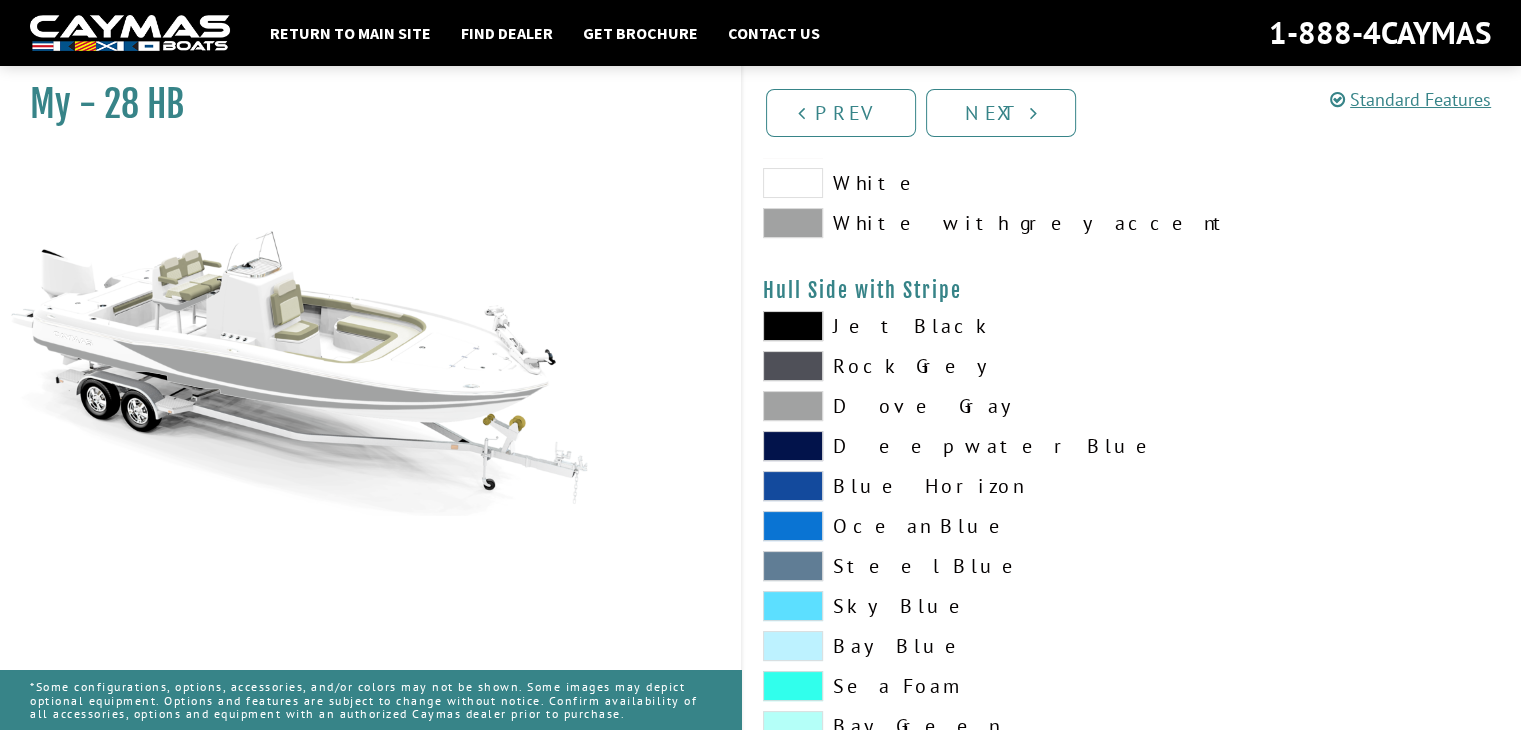 click at bounding box center (793, 446) 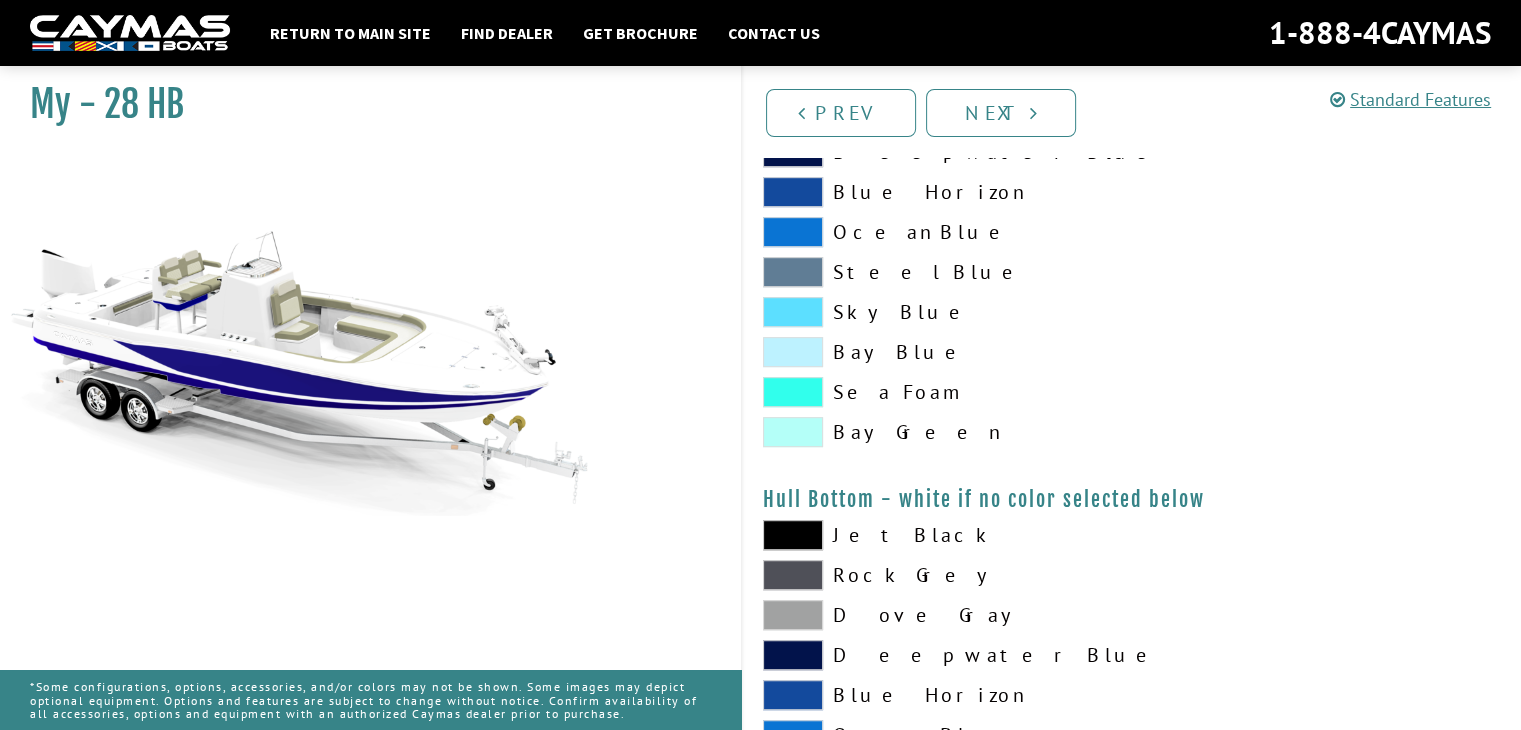 scroll, scrollTop: 1131, scrollLeft: 0, axis: vertical 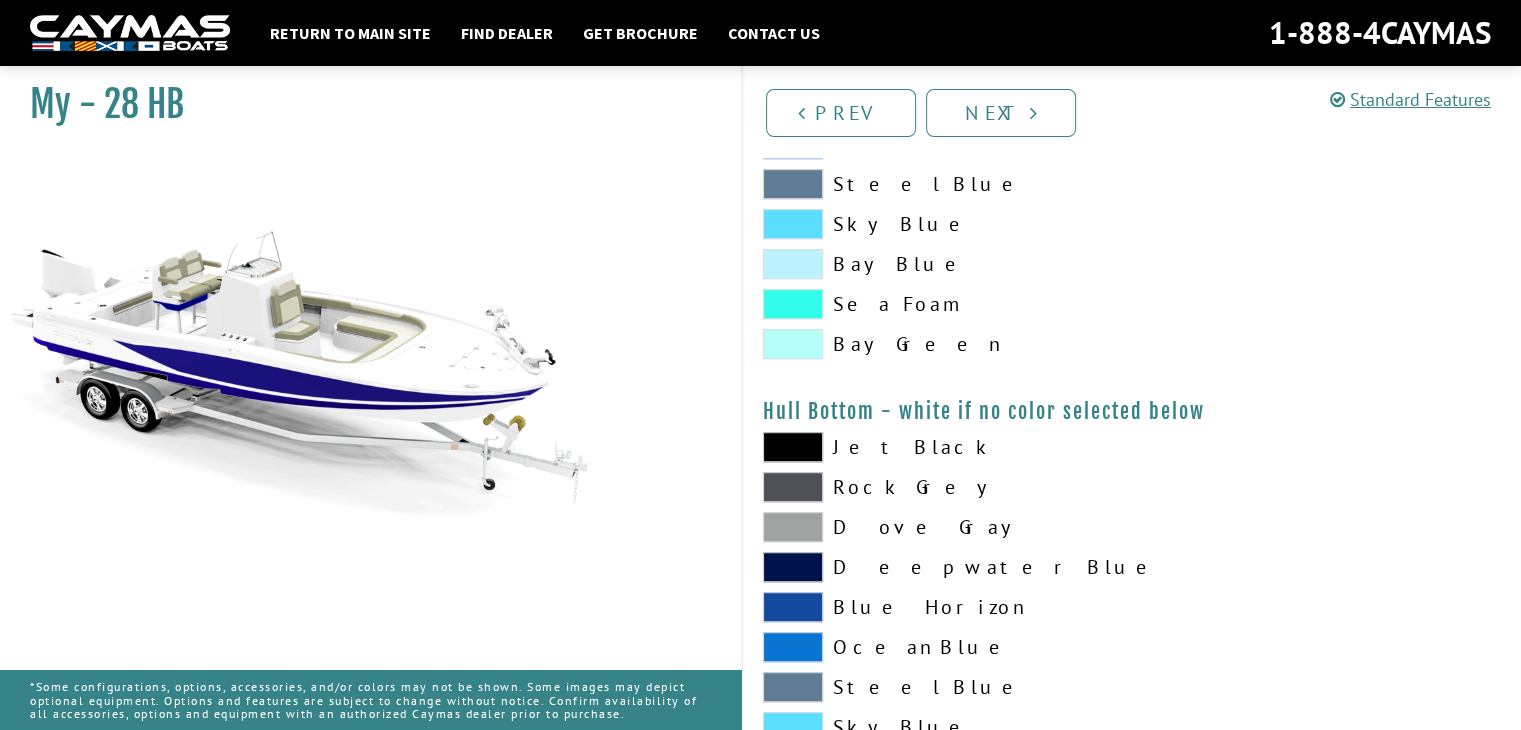 click at bounding box center (793, 344) 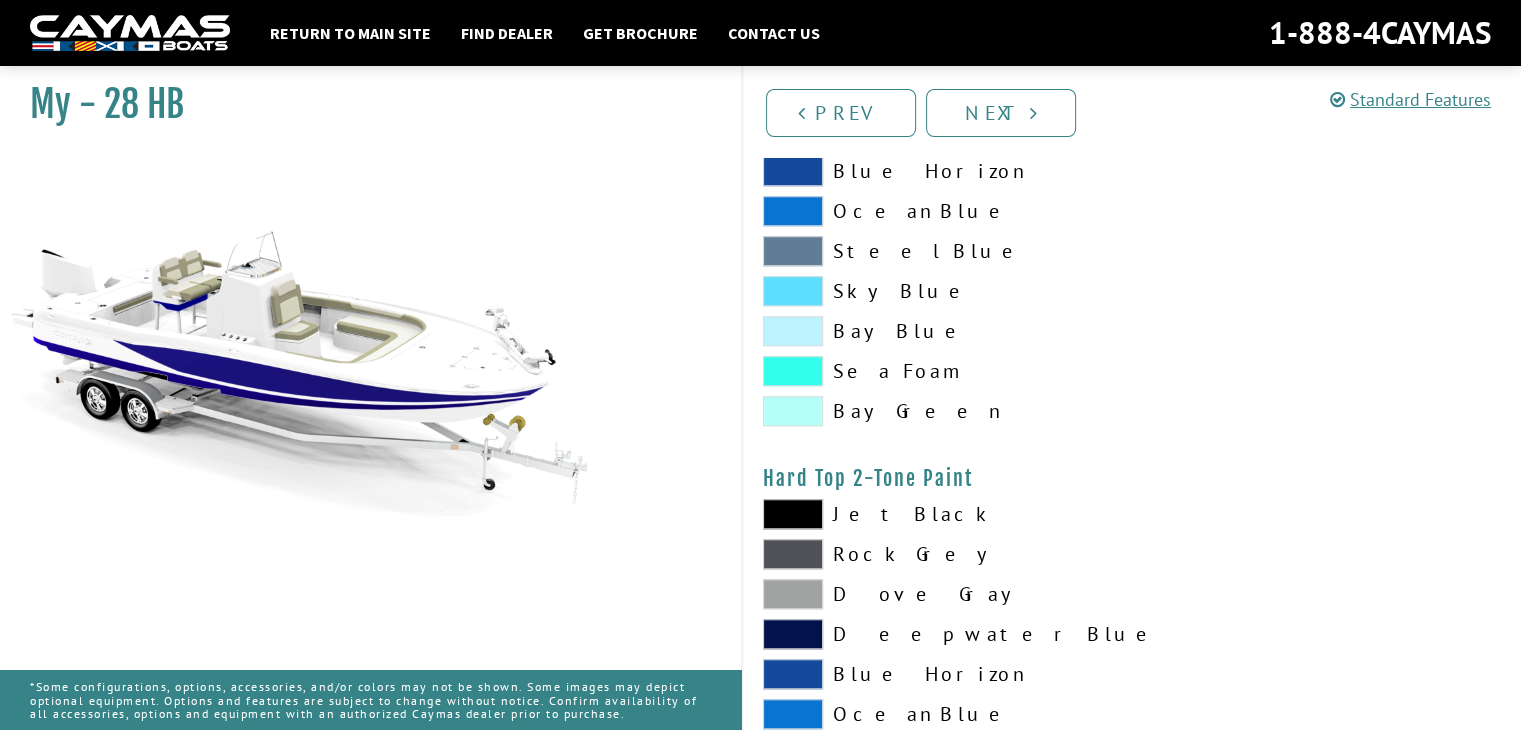 scroll, scrollTop: 1563, scrollLeft: 0, axis: vertical 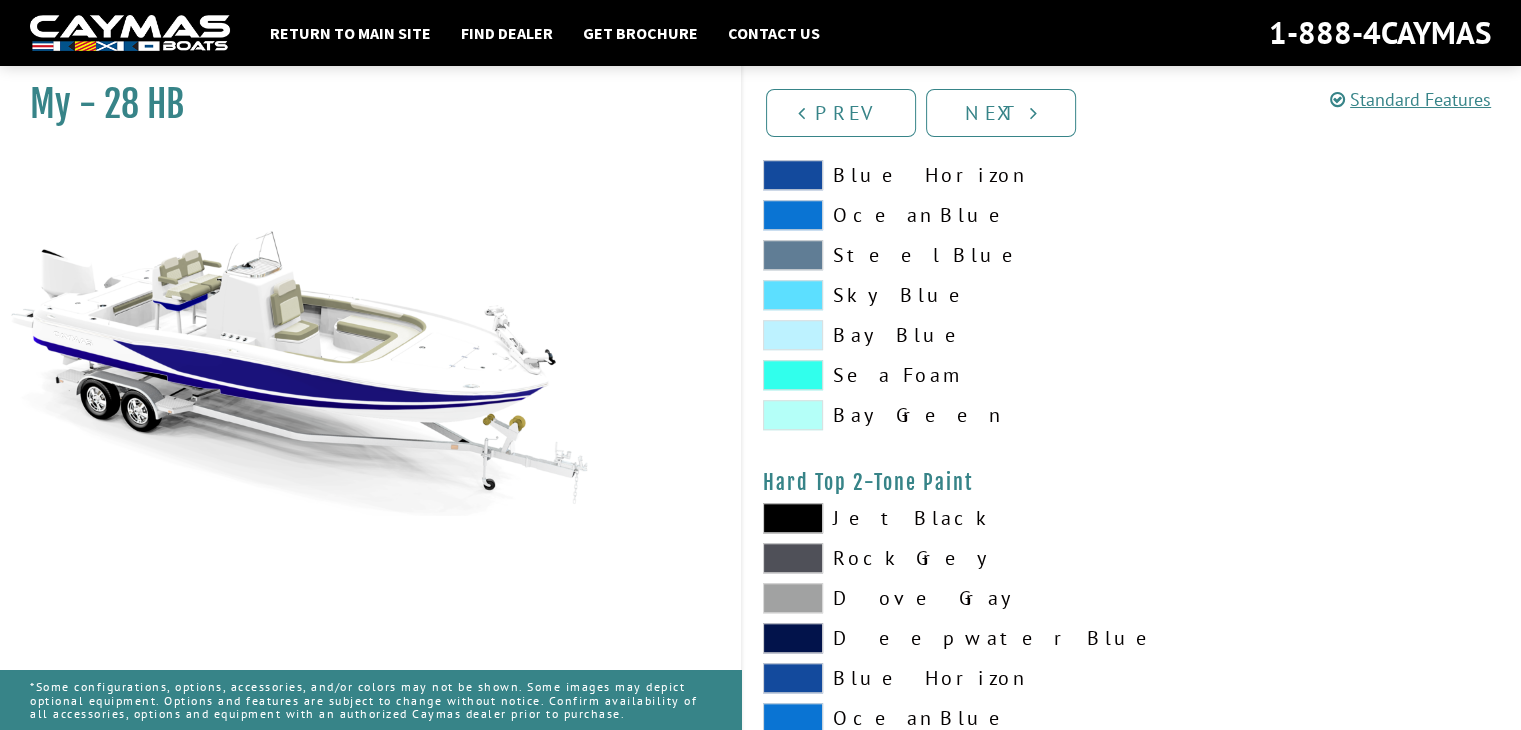 click at bounding box center [793, 415] 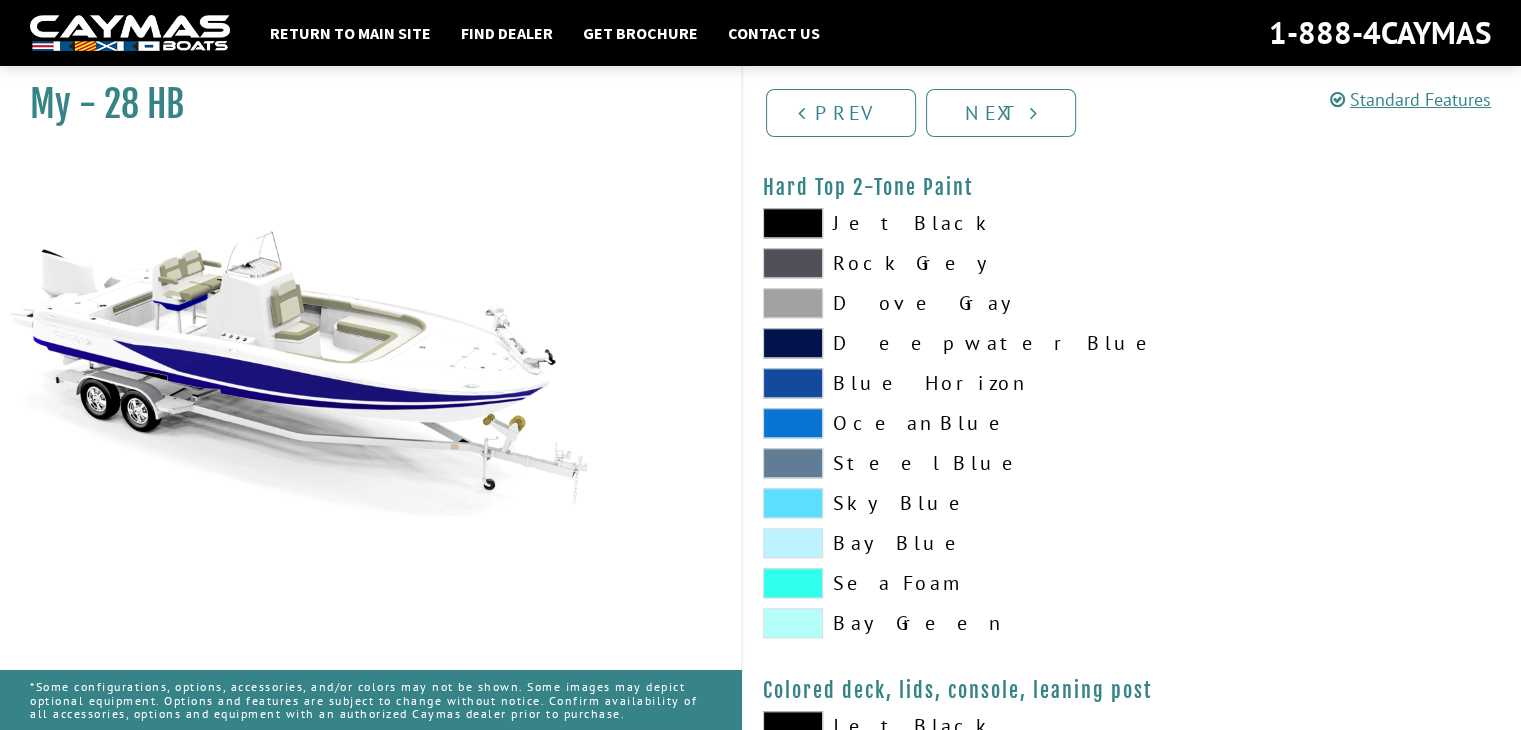 scroll, scrollTop: 1856, scrollLeft: 0, axis: vertical 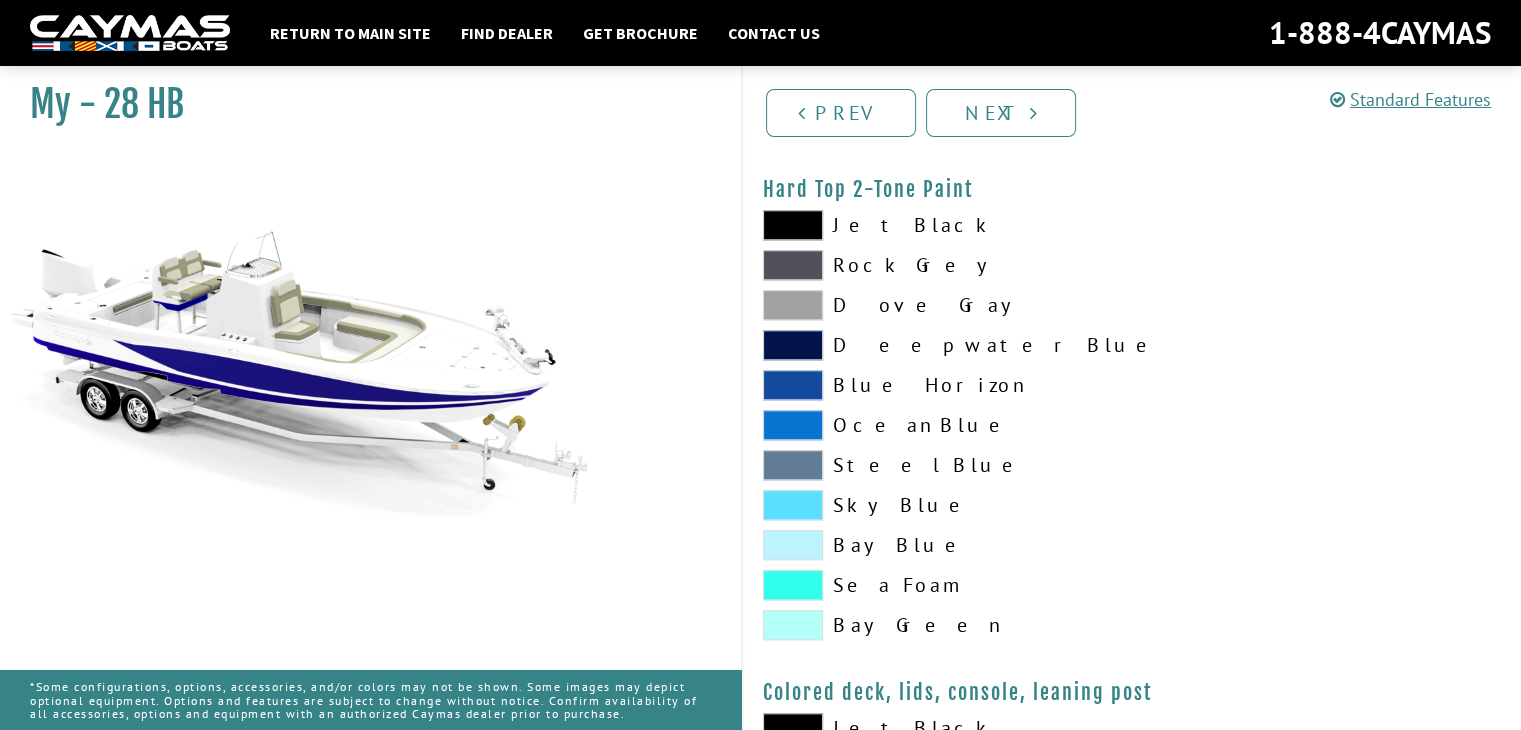 click at bounding box center [793, 625] 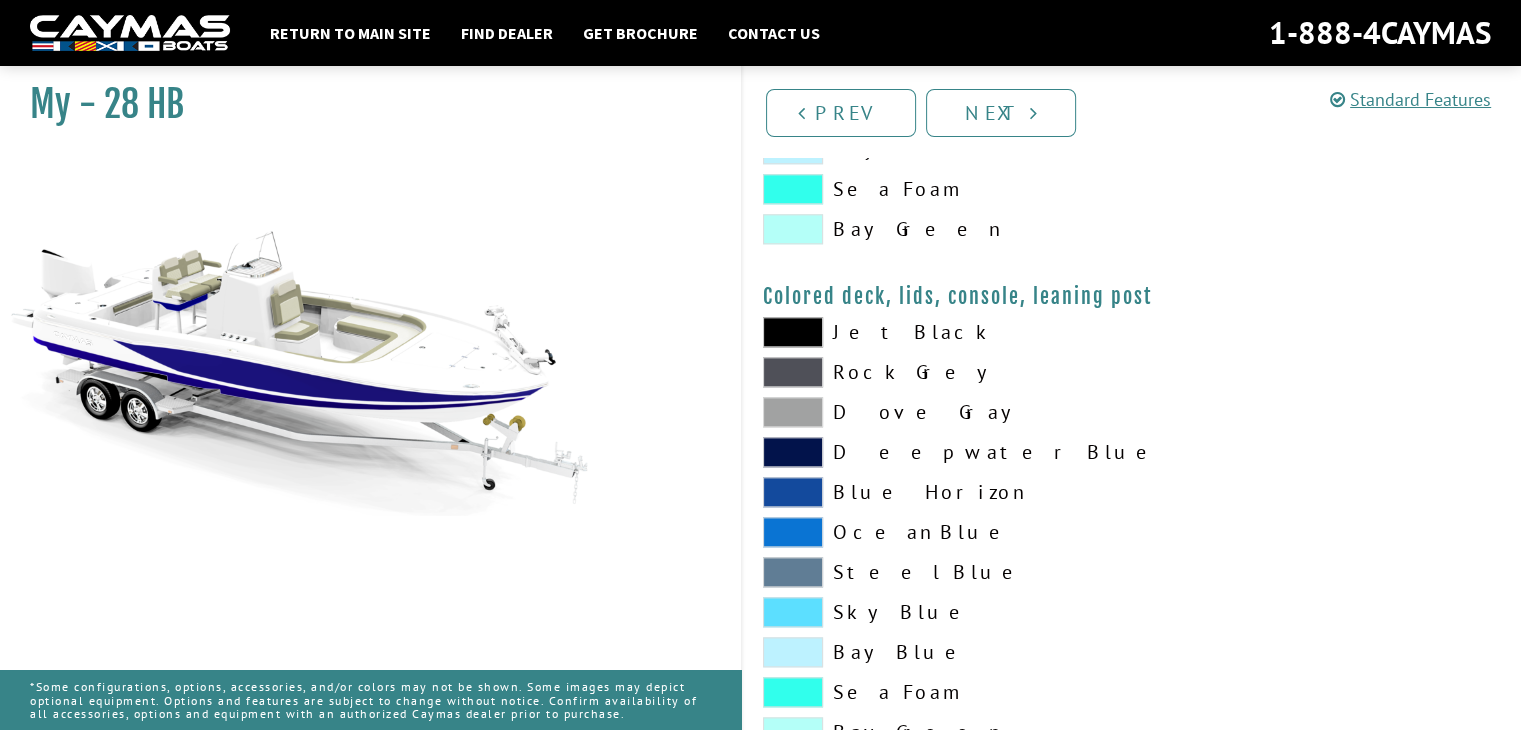 scroll, scrollTop: 2327, scrollLeft: 0, axis: vertical 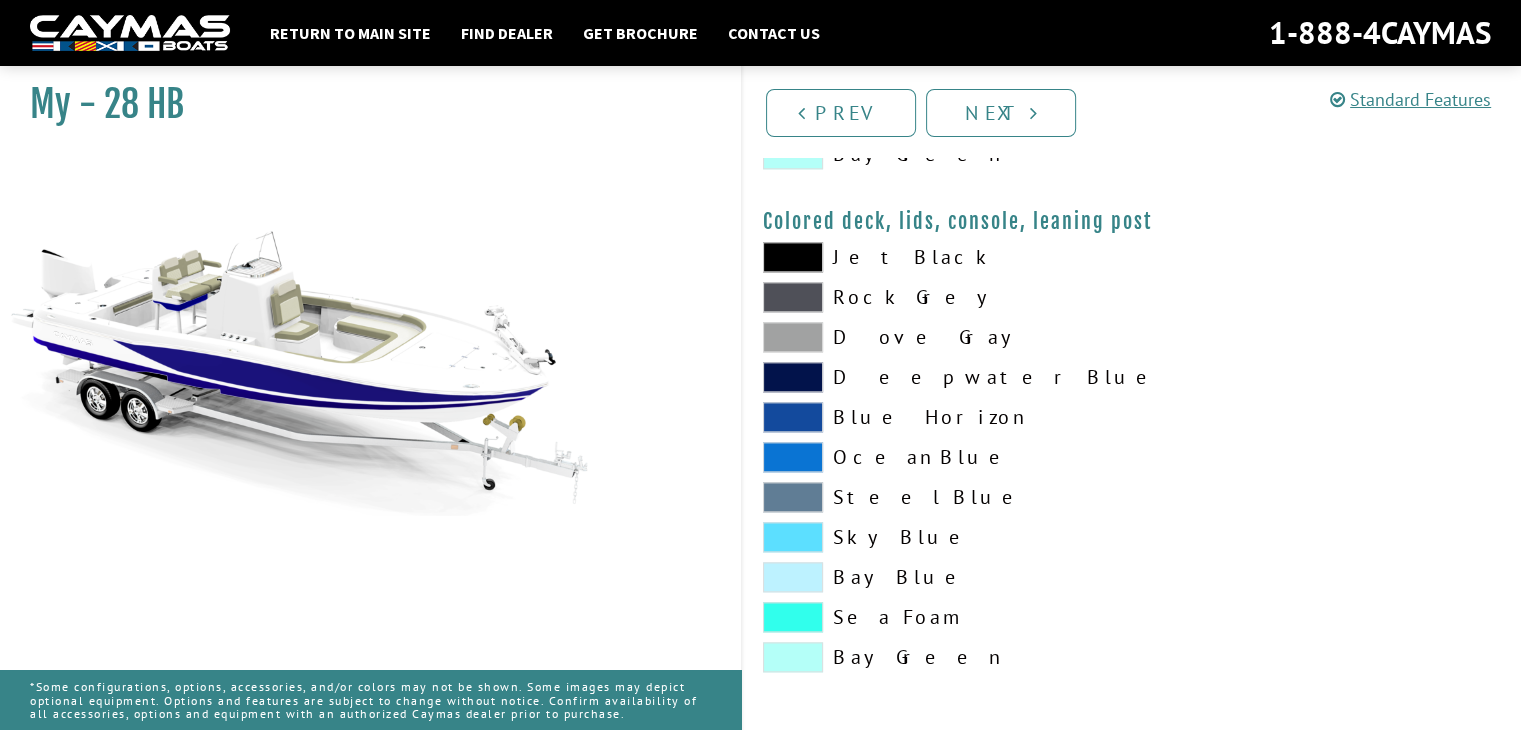 click at bounding box center (793, 657) 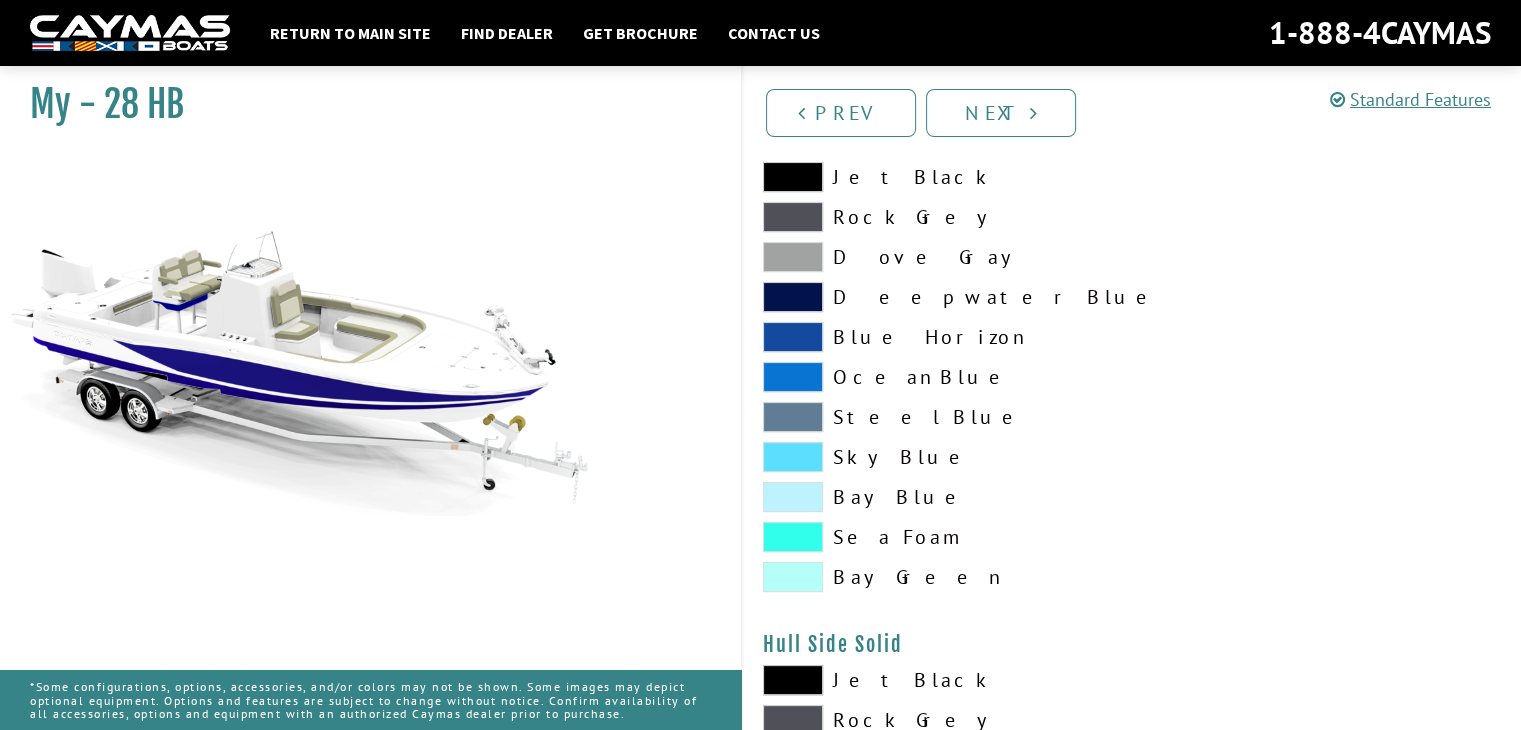 scroll, scrollTop: 0, scrollLeft: 0, axis: both 